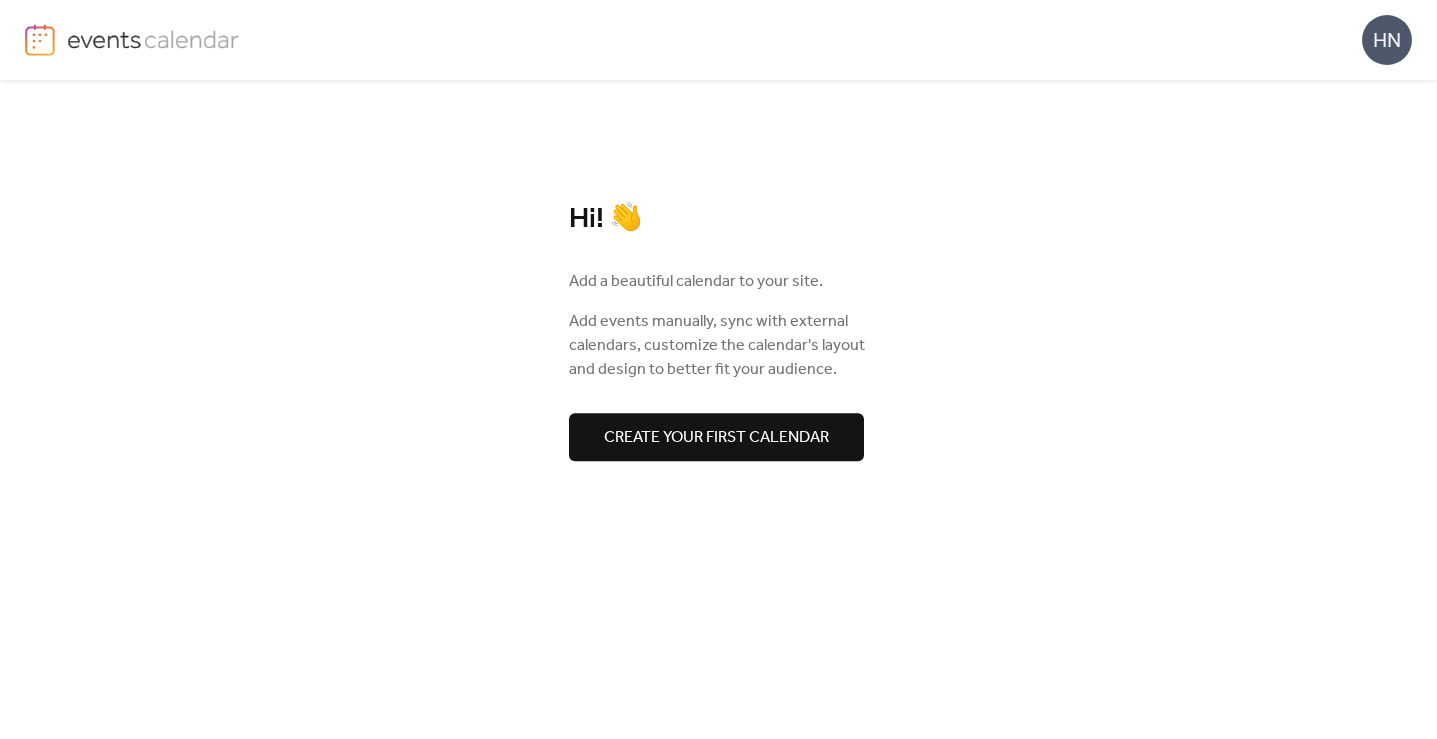 scroll, scrollTop: 0, scrollLeft: 0, axis: both 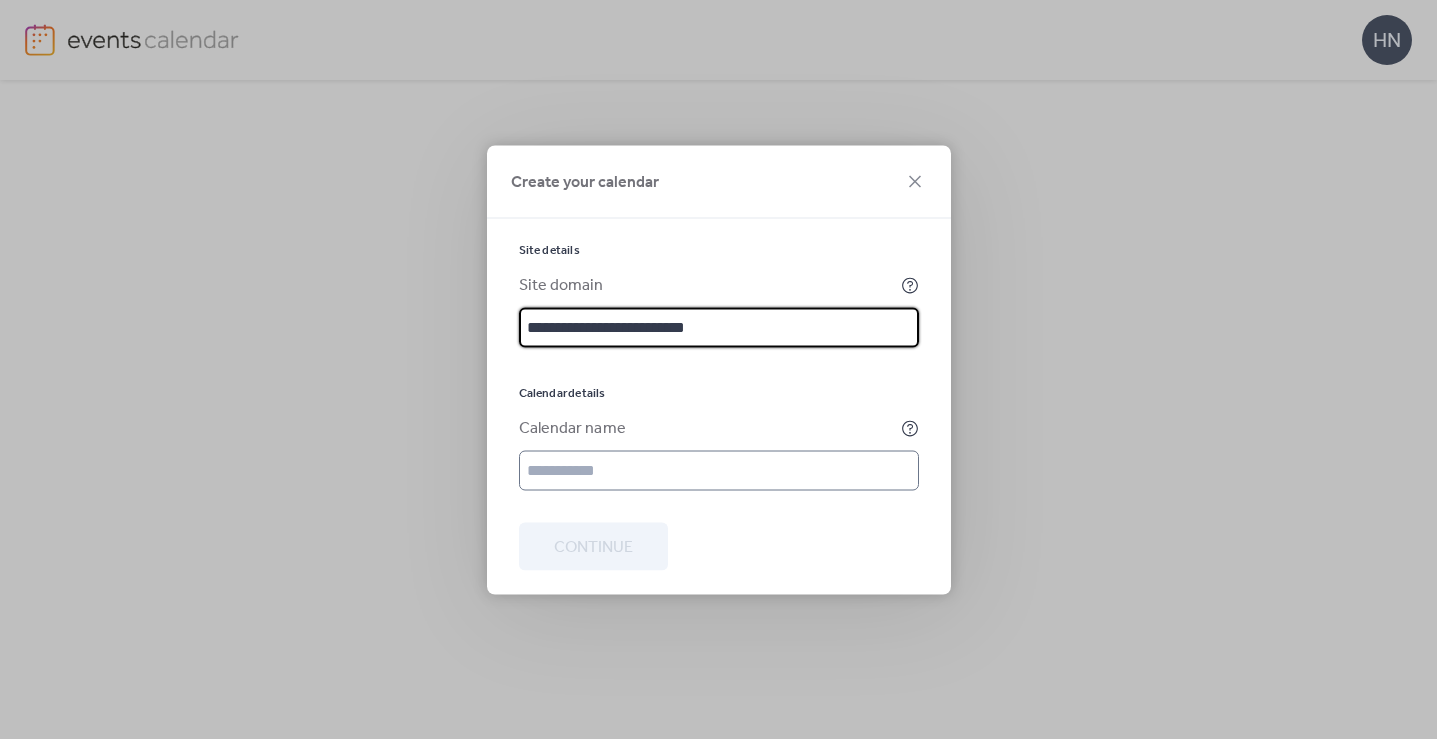 type on "**********" 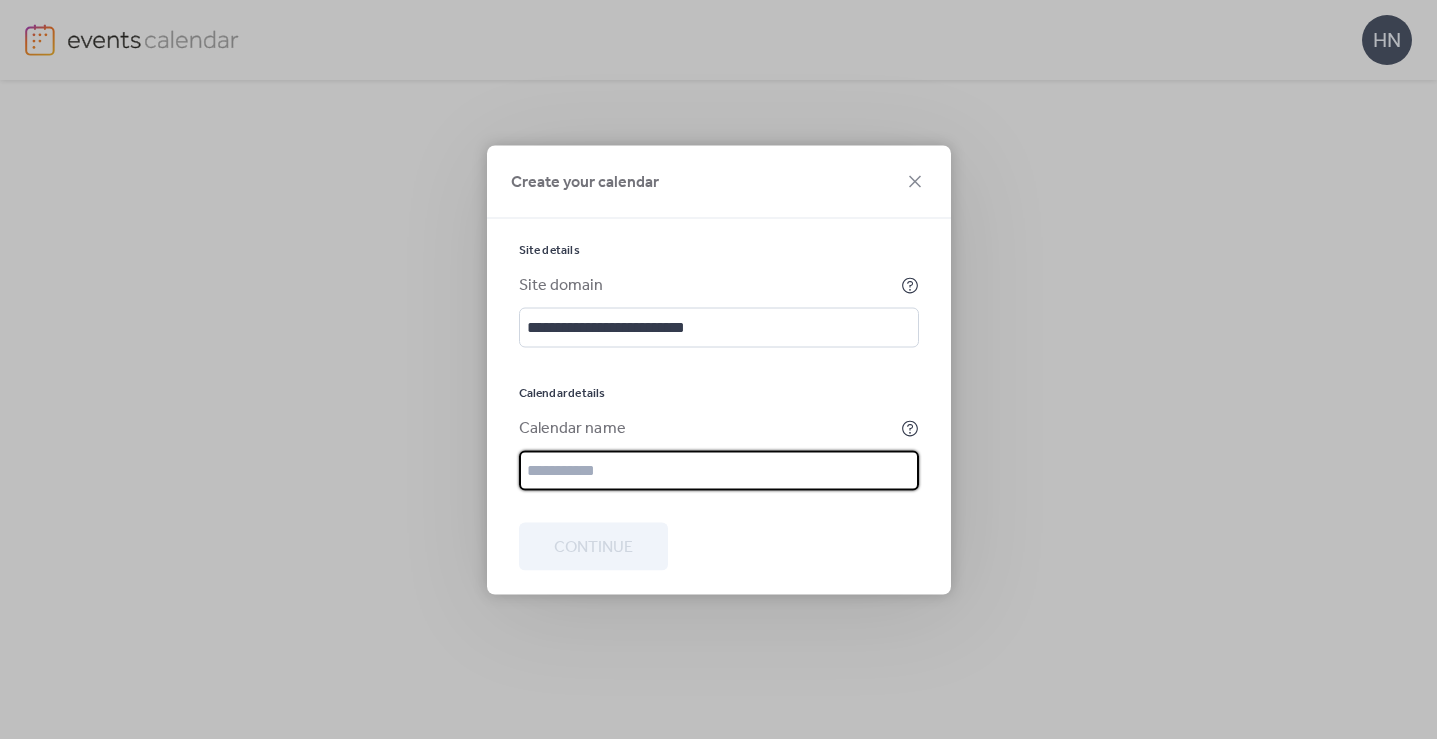 click at bounding box center (719, 470) 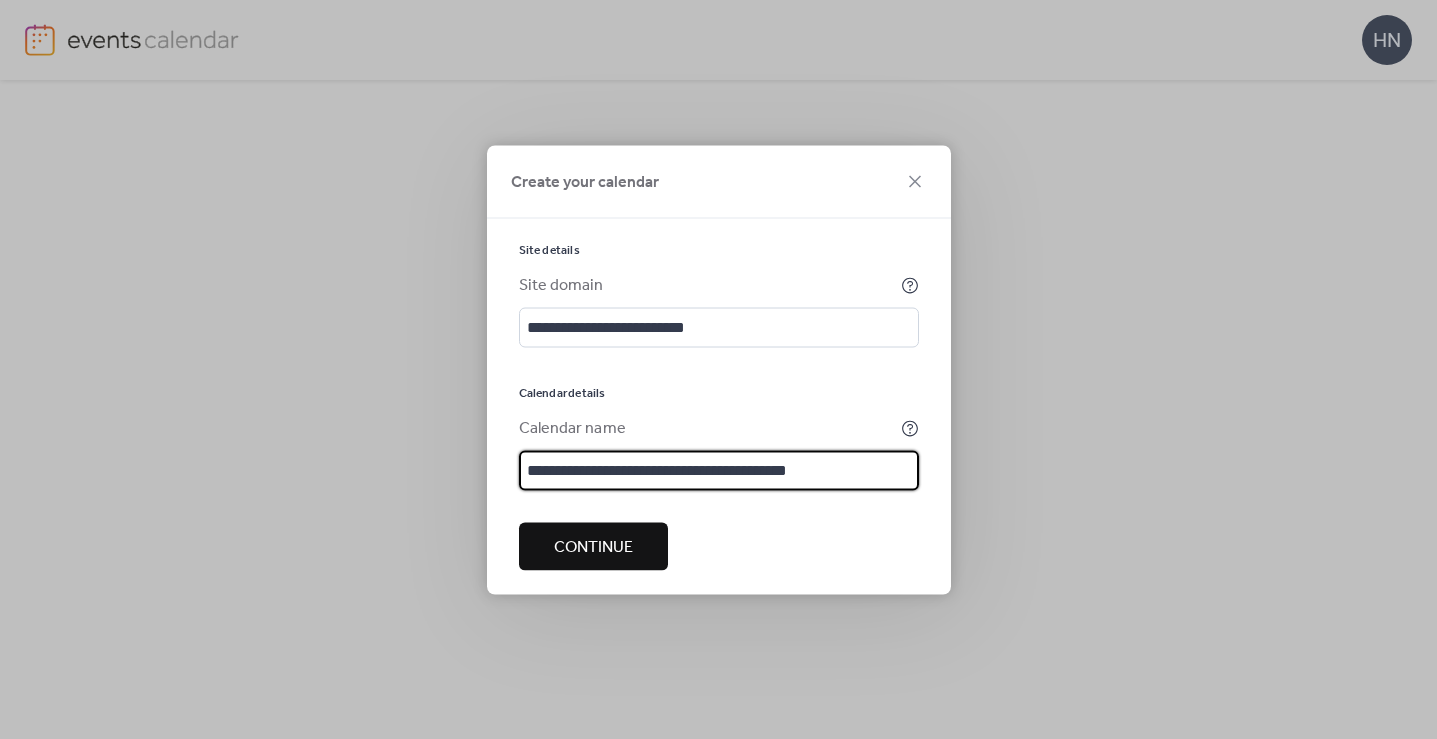 type on "**********" 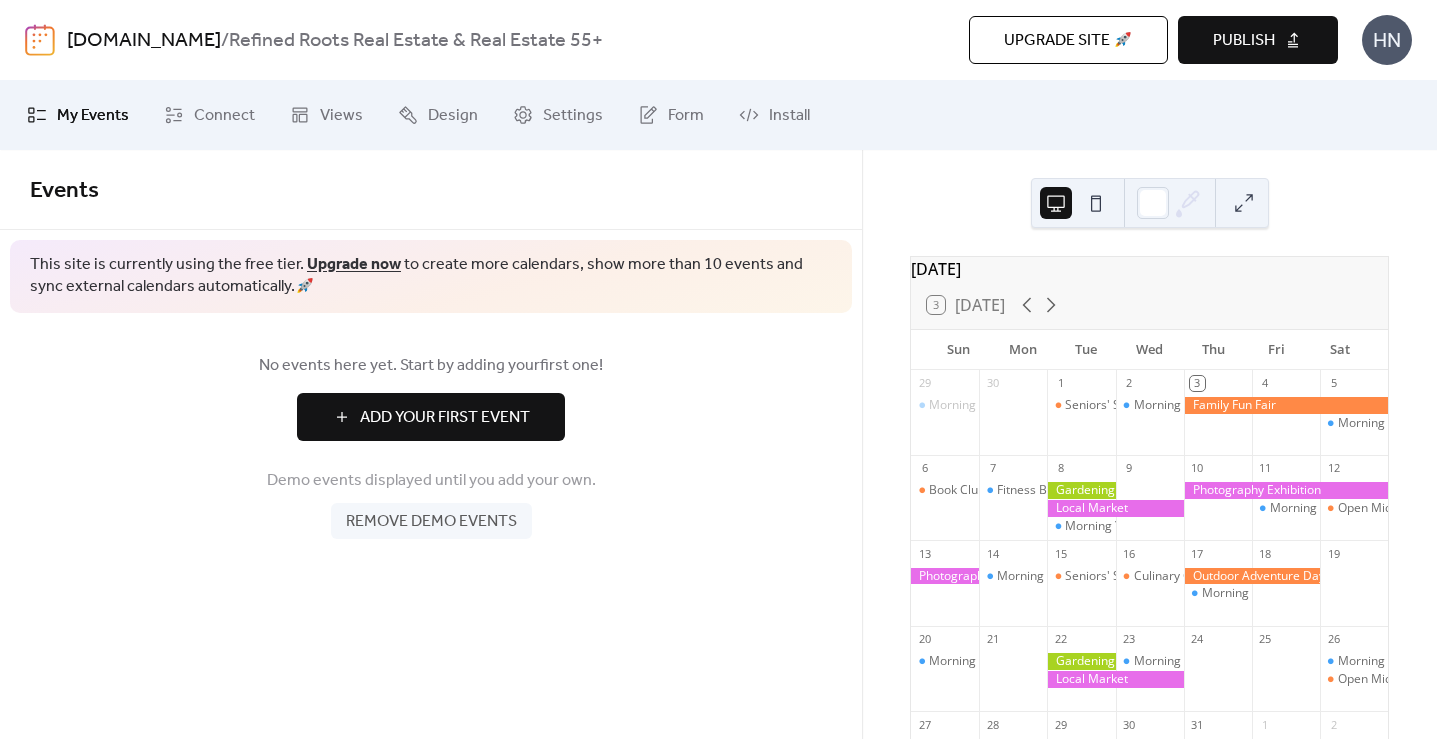 click on "Add Your First Event" at bounding box center [445, 418] 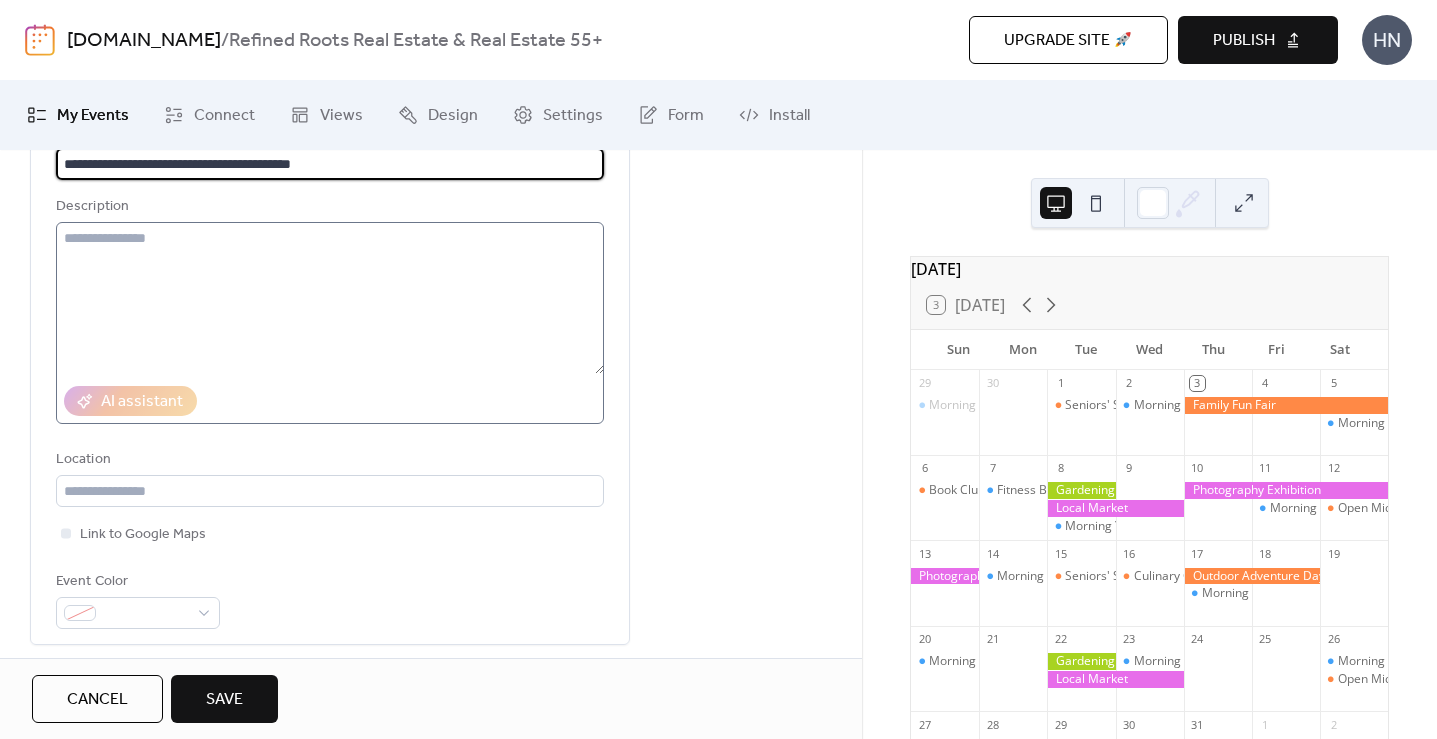 scroll, scrollTop: 185, scrollLeft: 0, axis: vertical 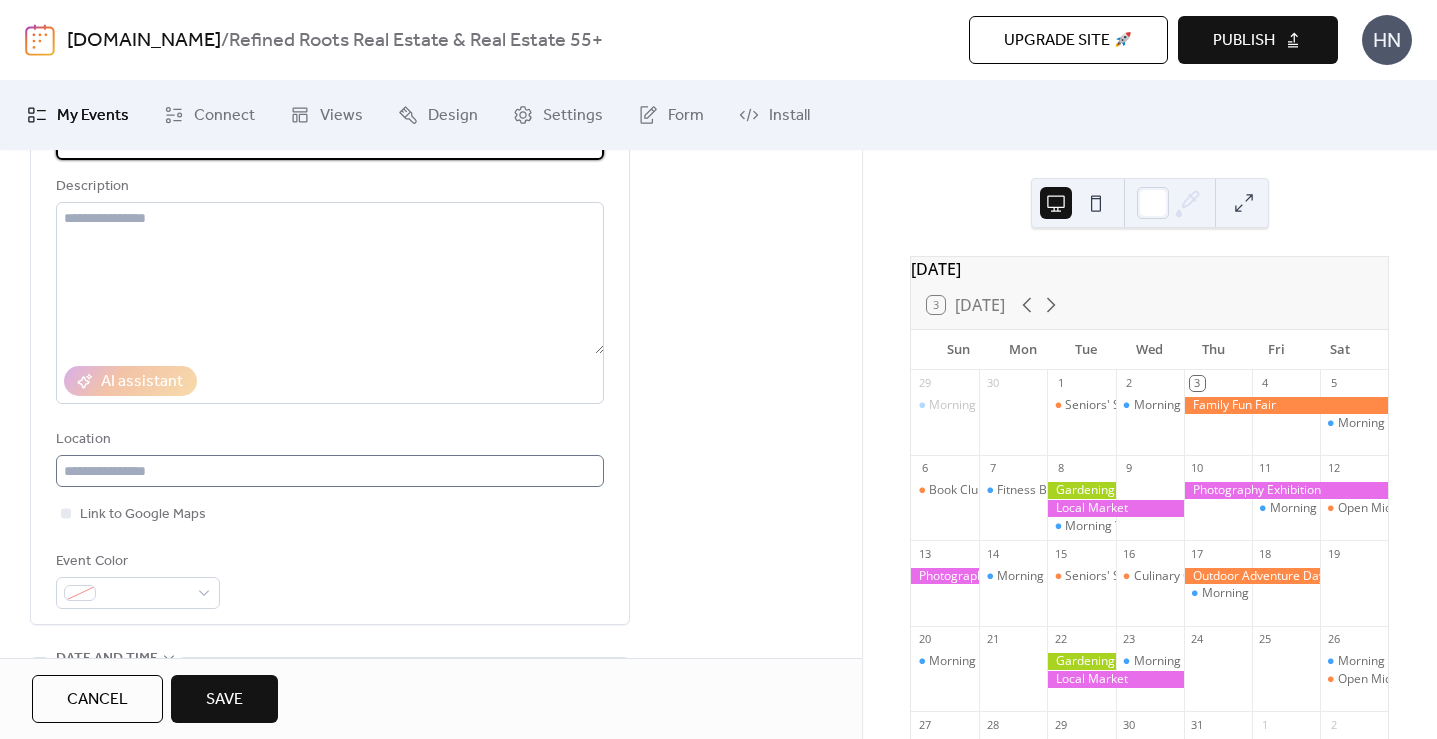 type on "**********" 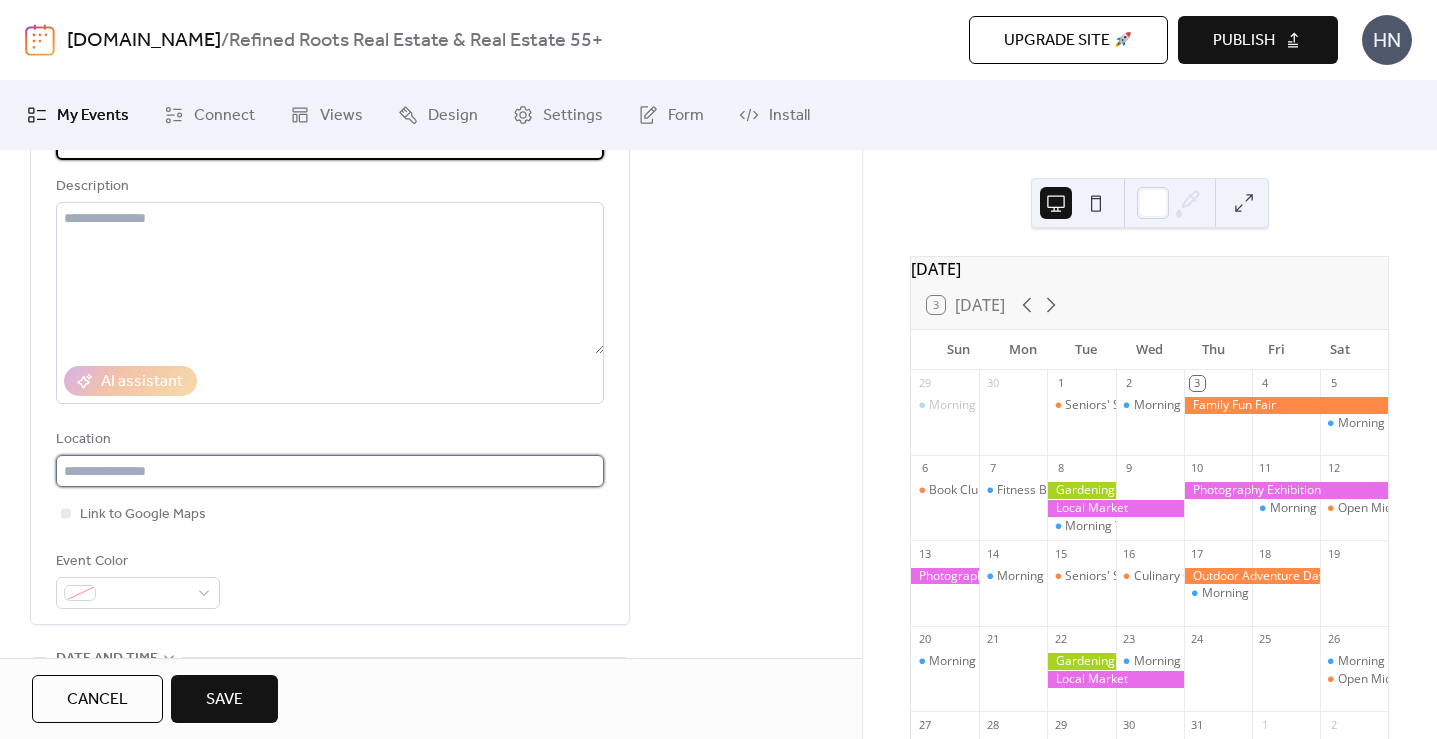 click at bounding box center [330, 471] 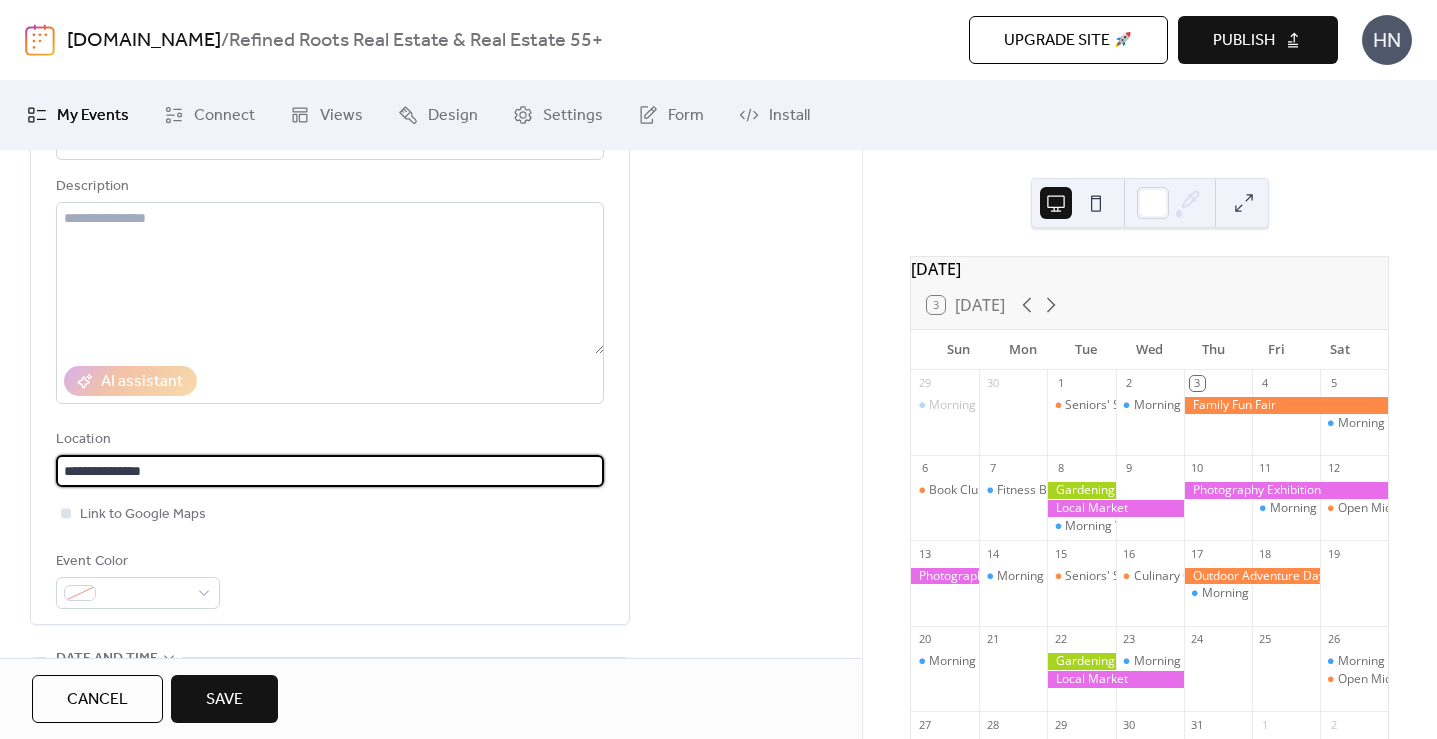 type on "**********" 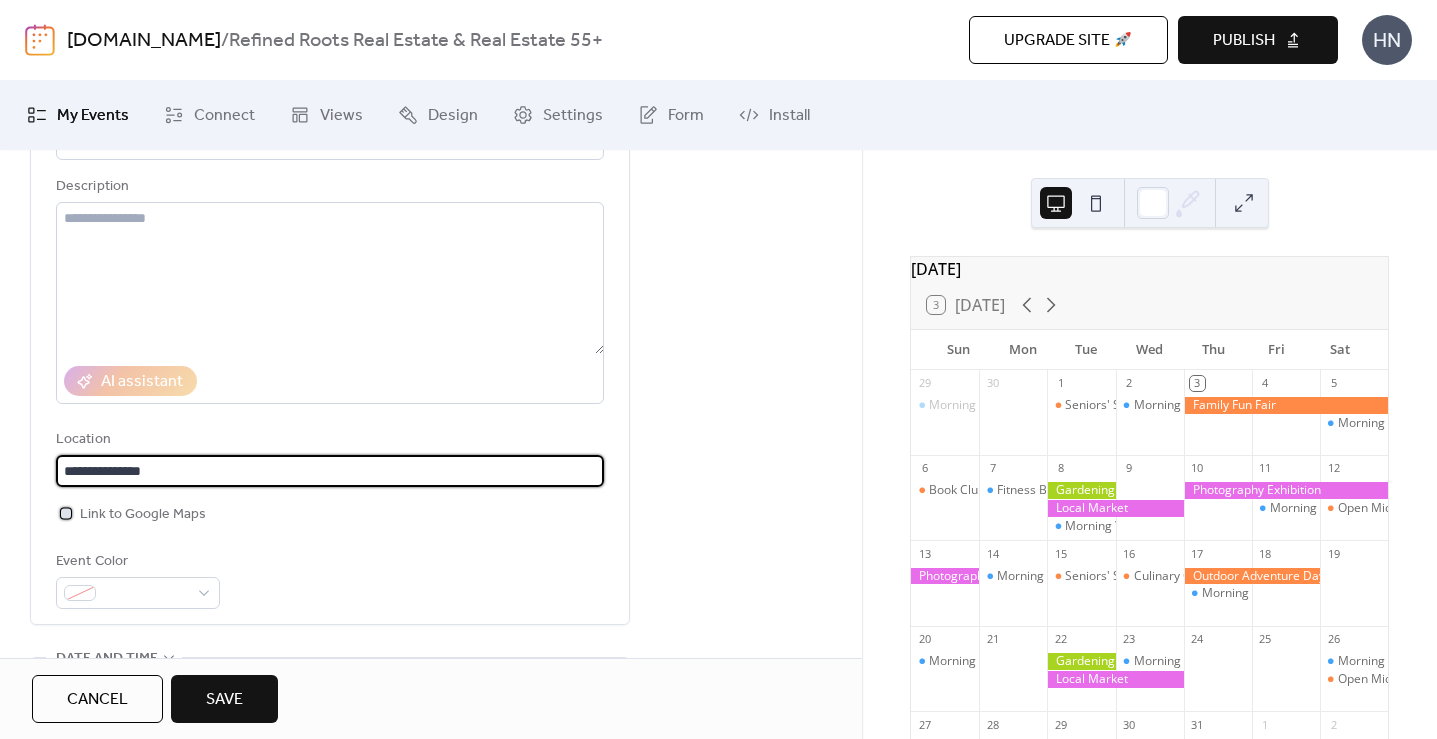 click at bounding box center (66, 513) 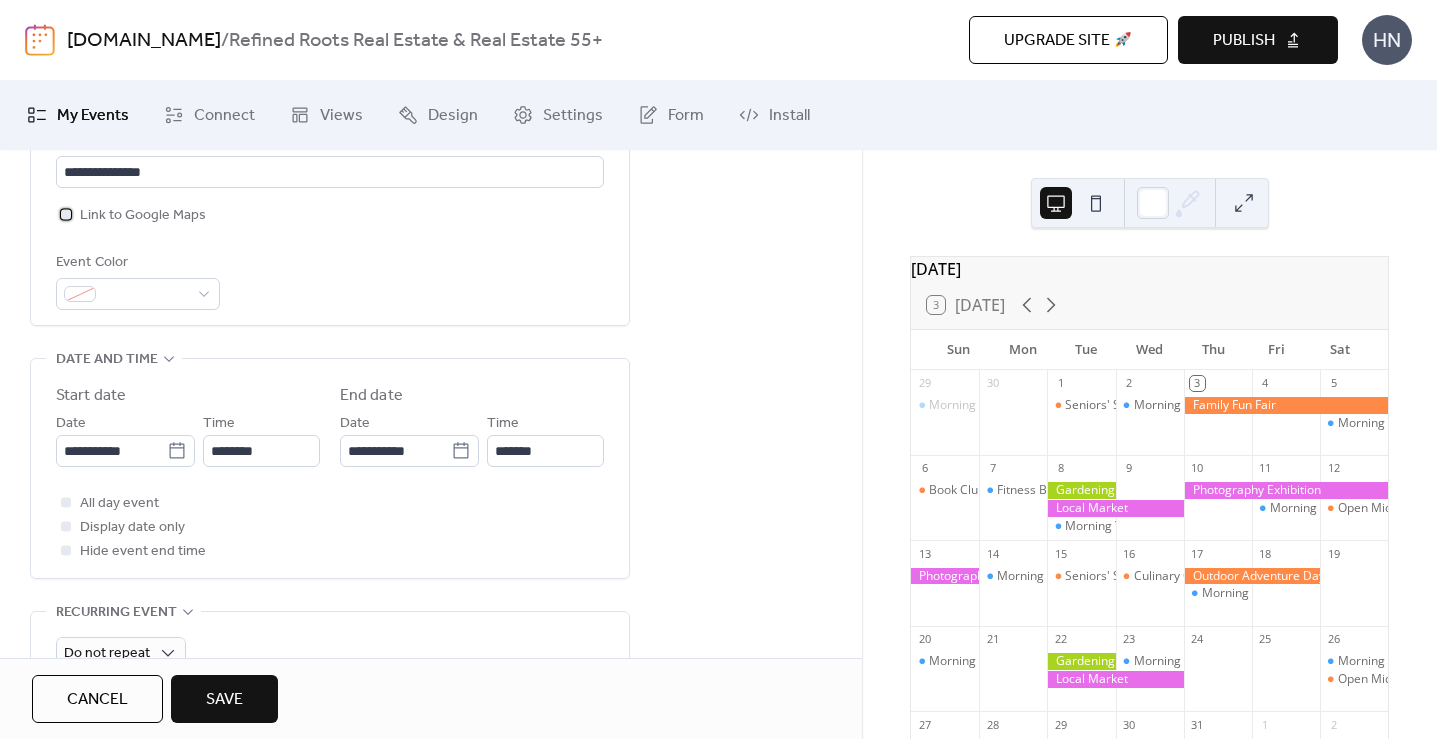 scroll, scrollTop: 487, scrollLeft: 0, axis: vertical 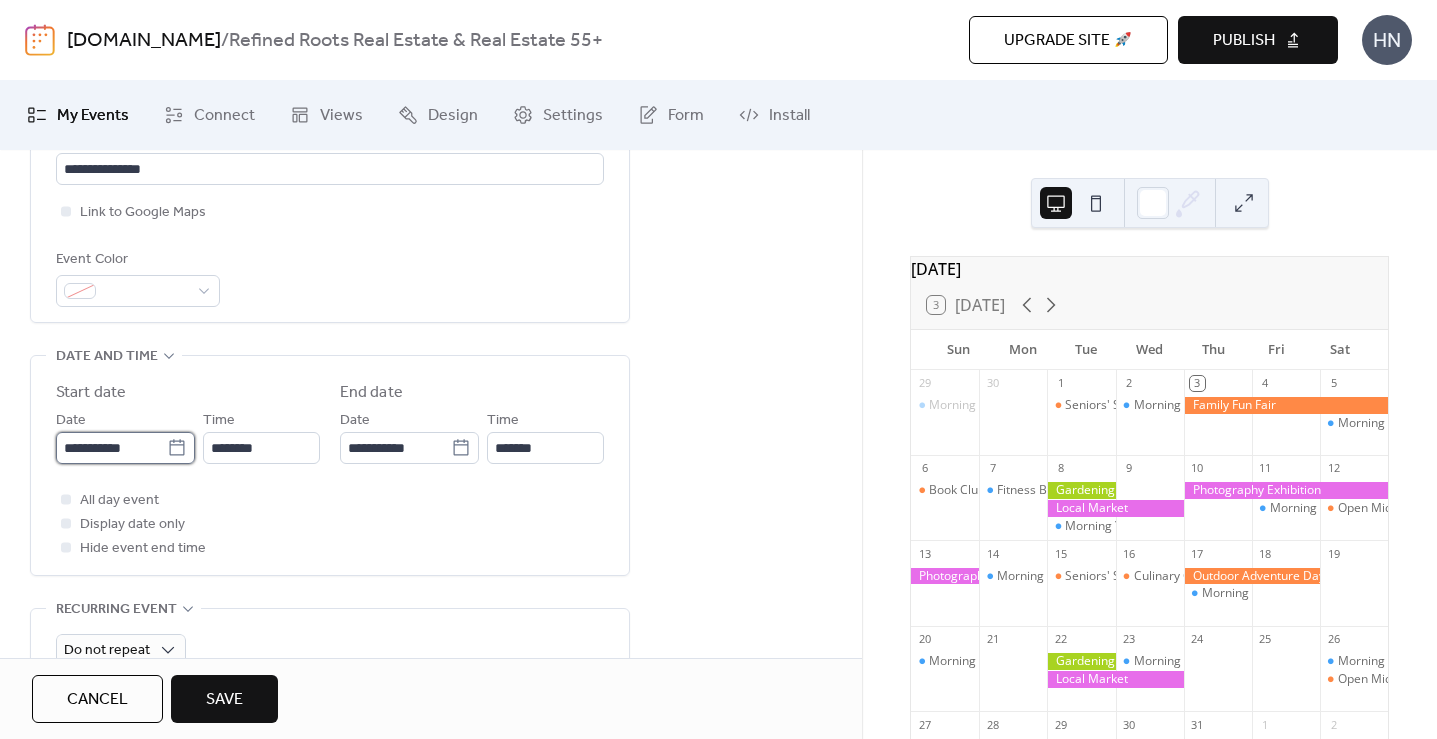 click on "**********" at bounding box center [111, 448] 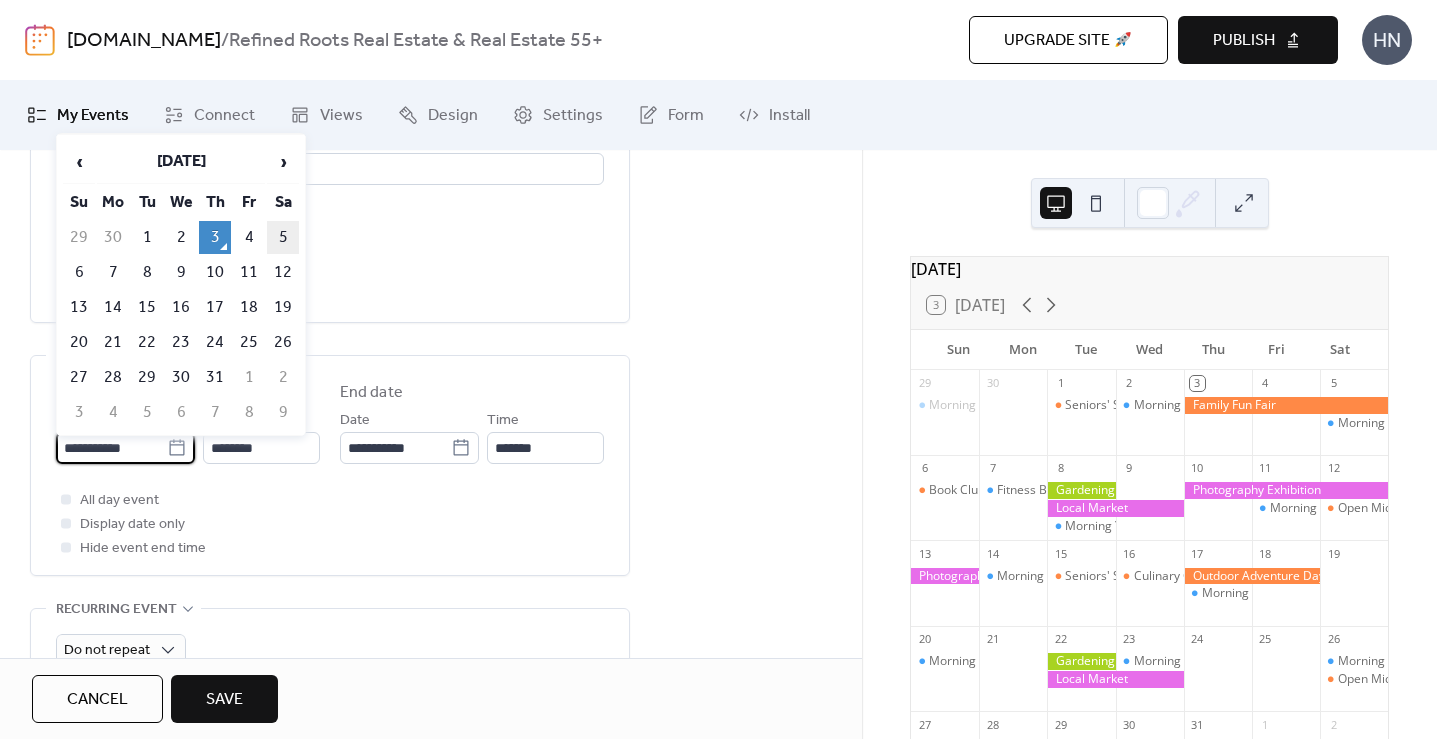 click on "5" at bounding box center [283, 237] 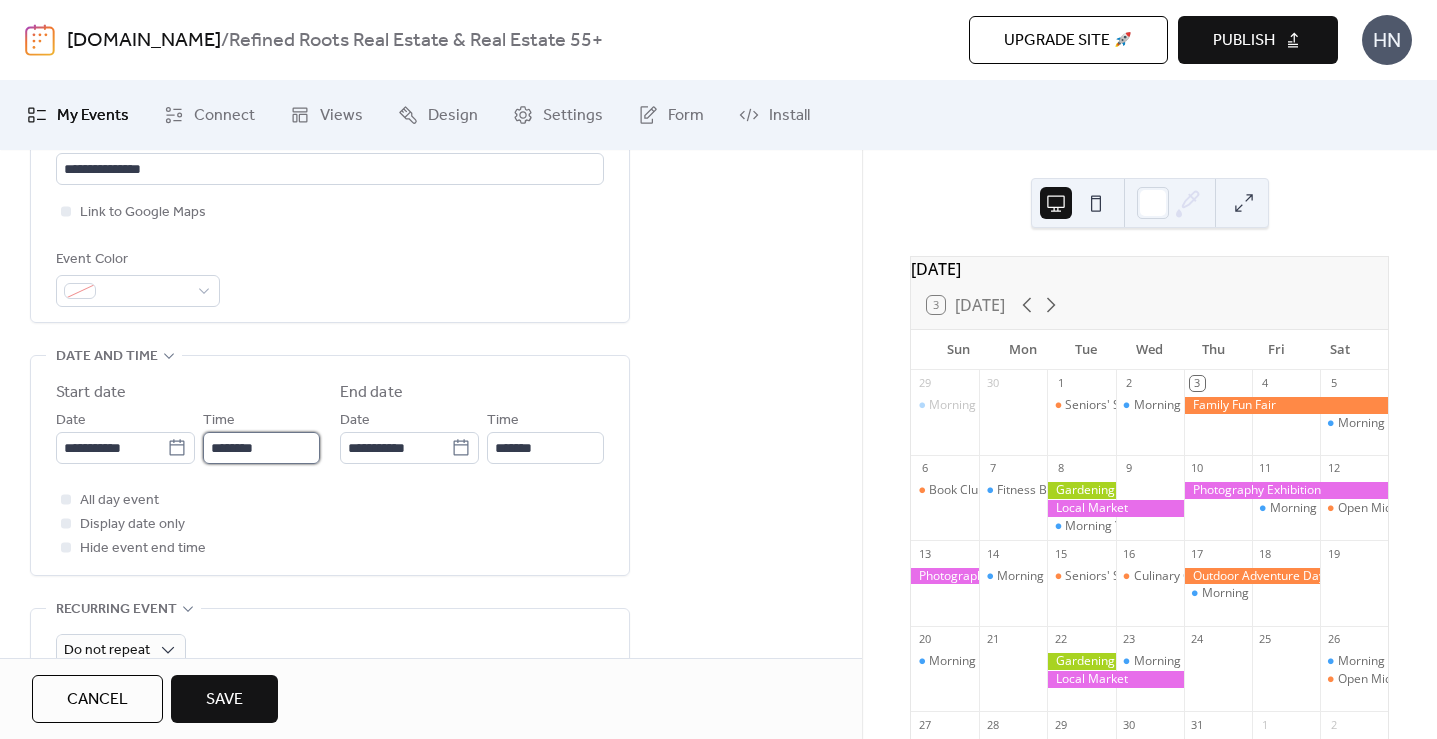 click on "********" at bounding box center [261, 448] 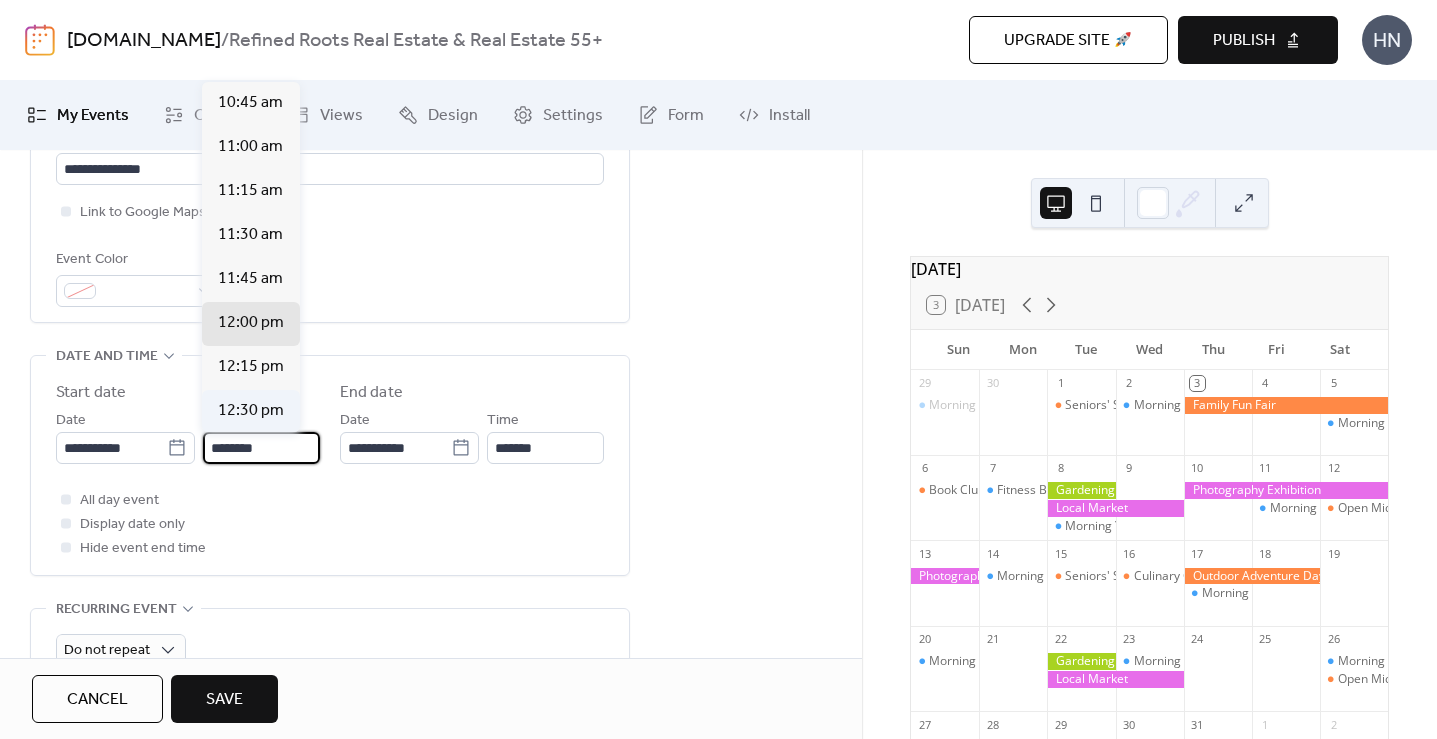 scroll, scrollTop: 1887, scrollLeft: 0, axis: vertical 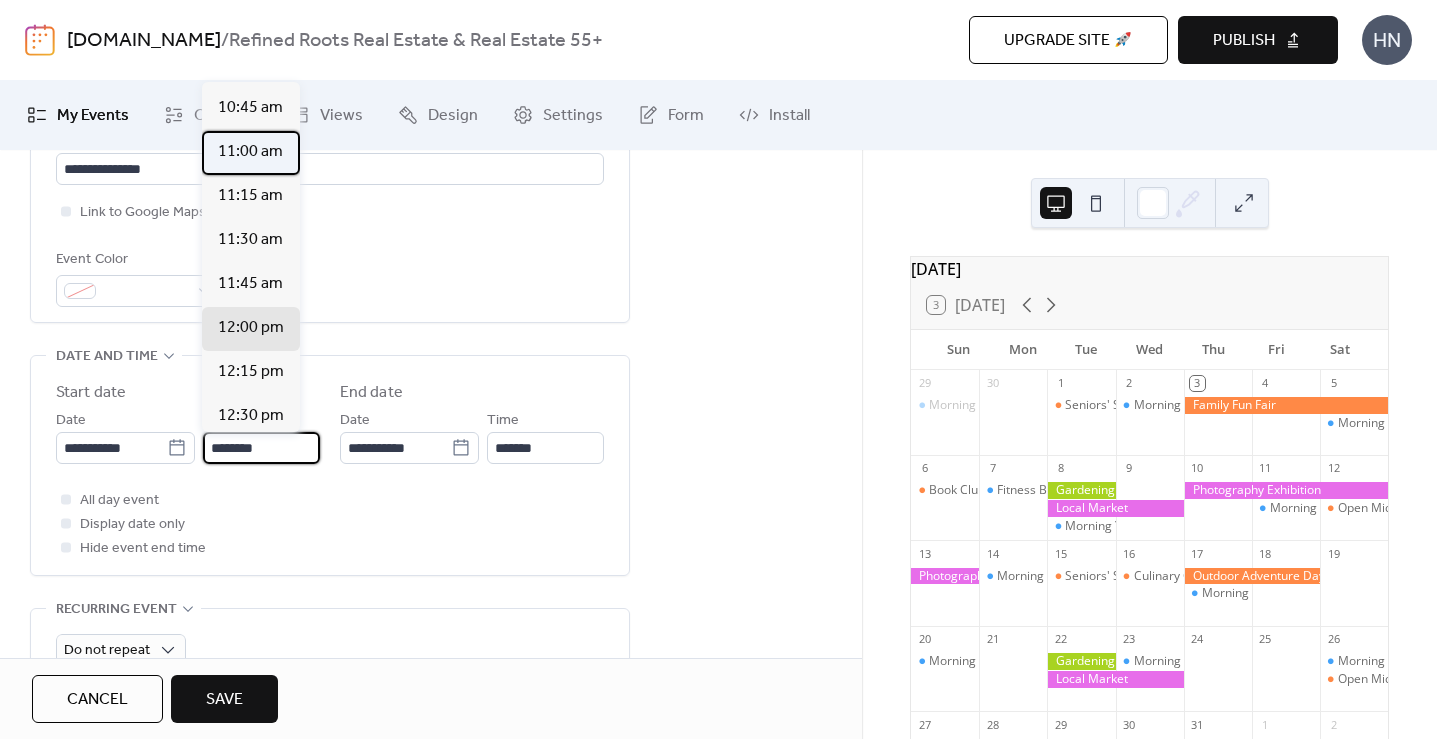 click on "11:00 am" at bounding box center [250, 152] 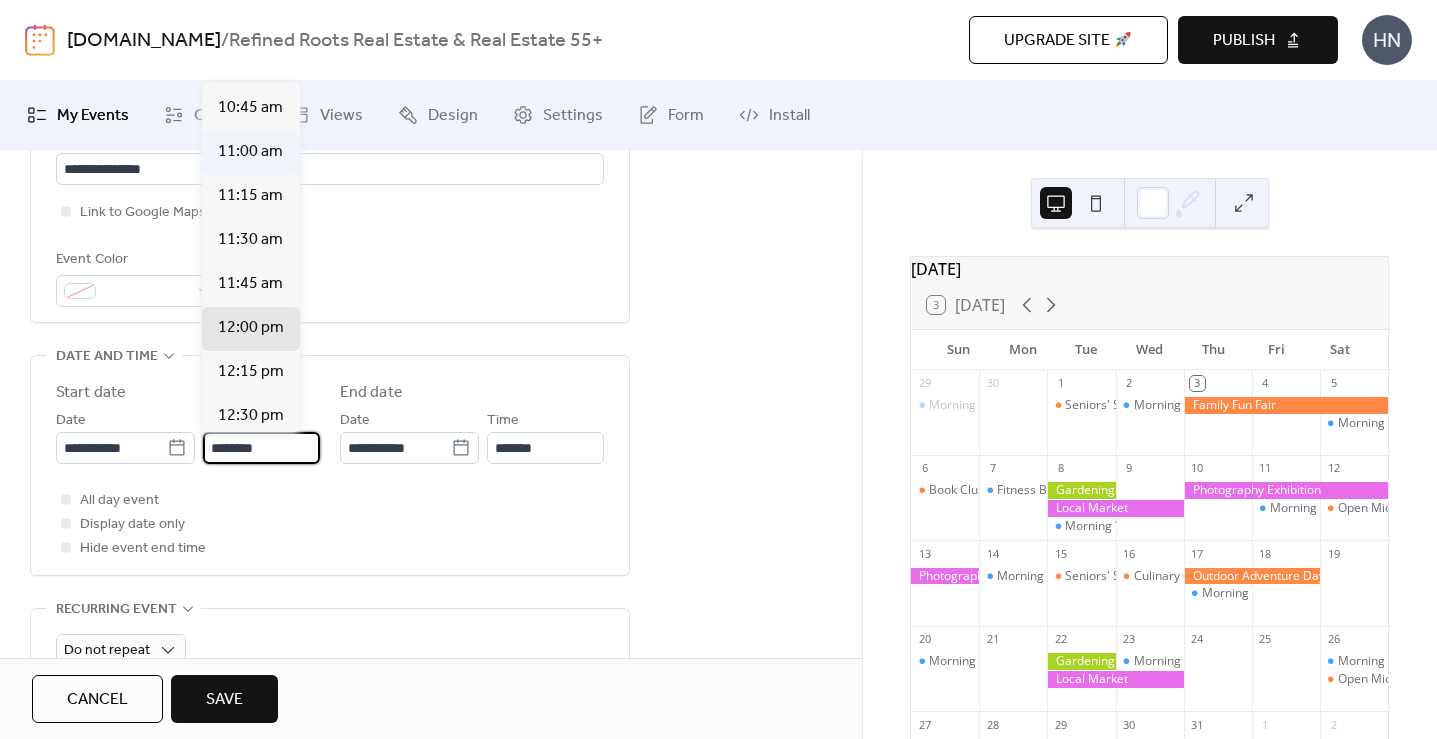type on "********" 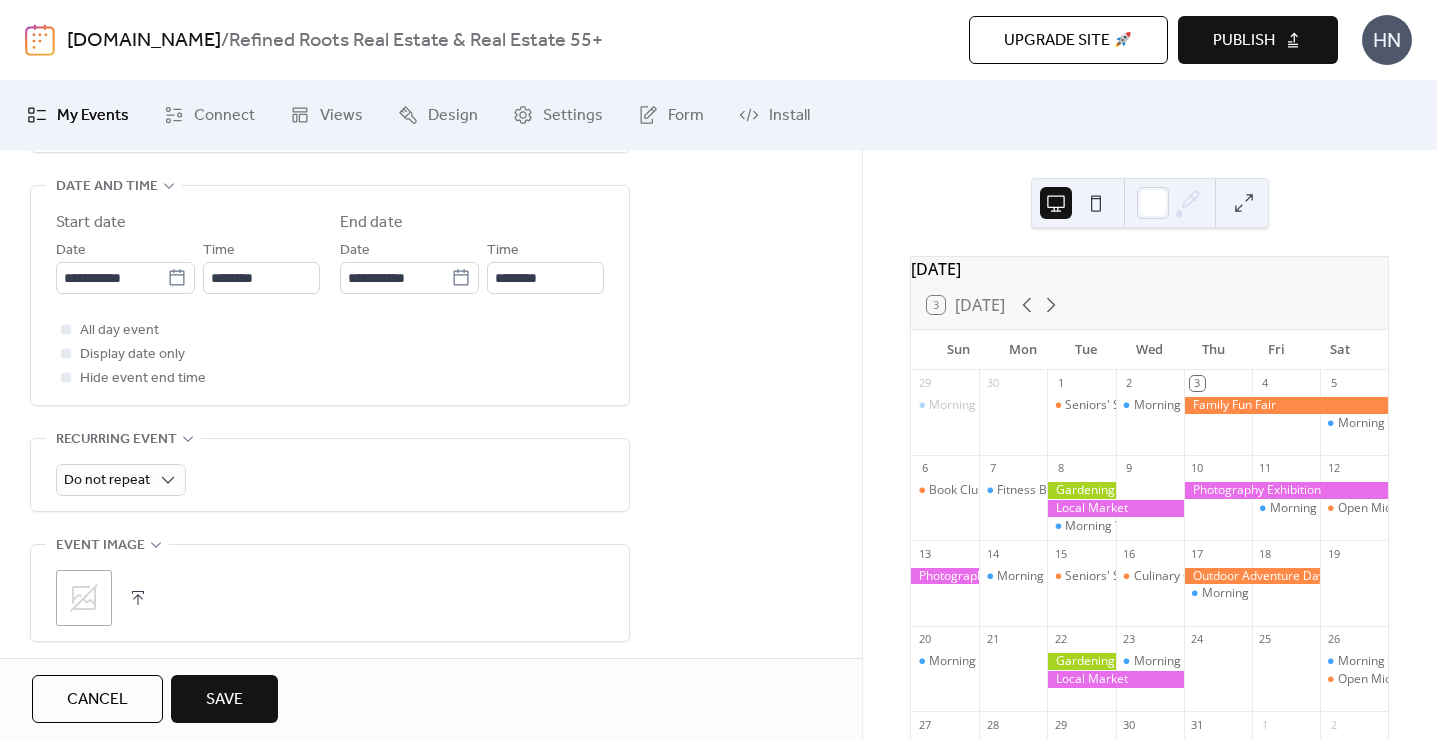 scroll, scrollTop: 697, scrollLeft: 0, axis: vertical 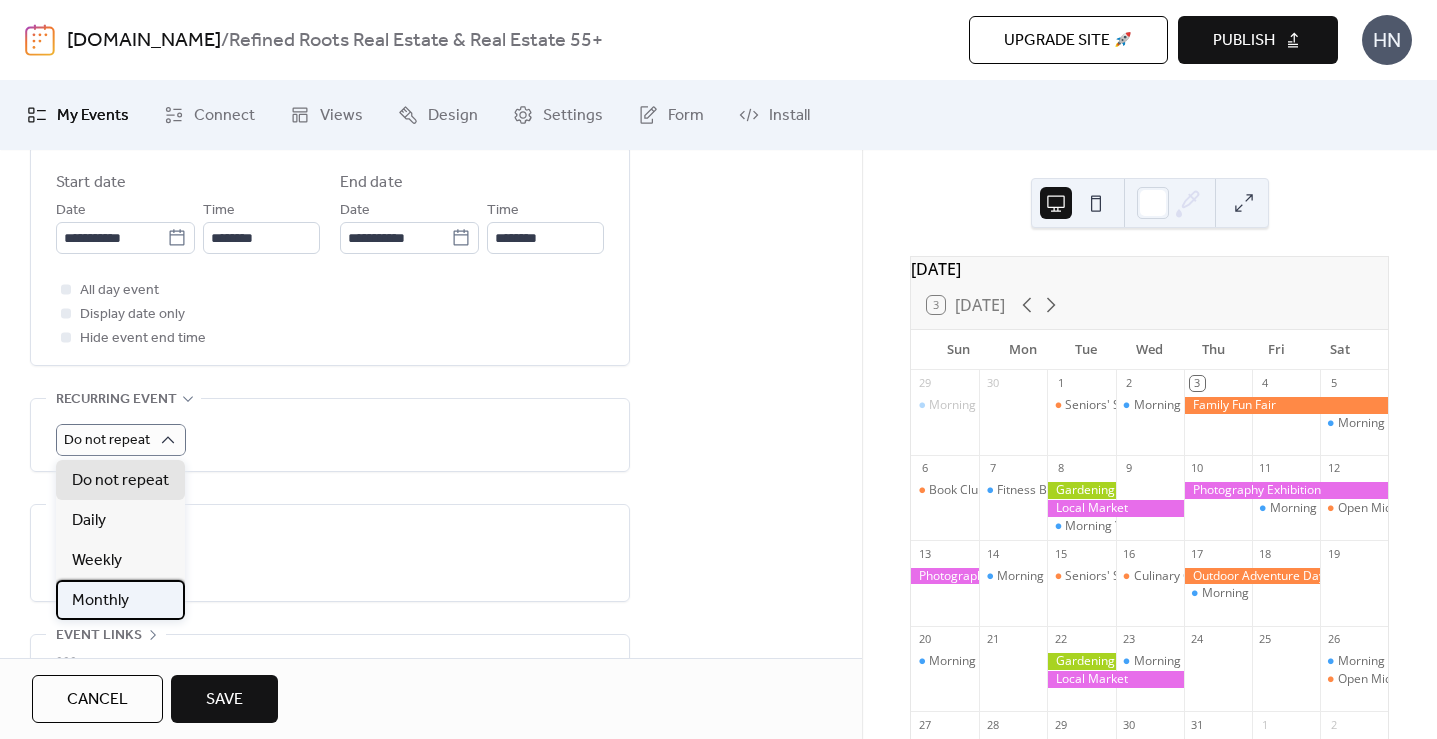 click on "Monthly" at bounding box center [120, 600] 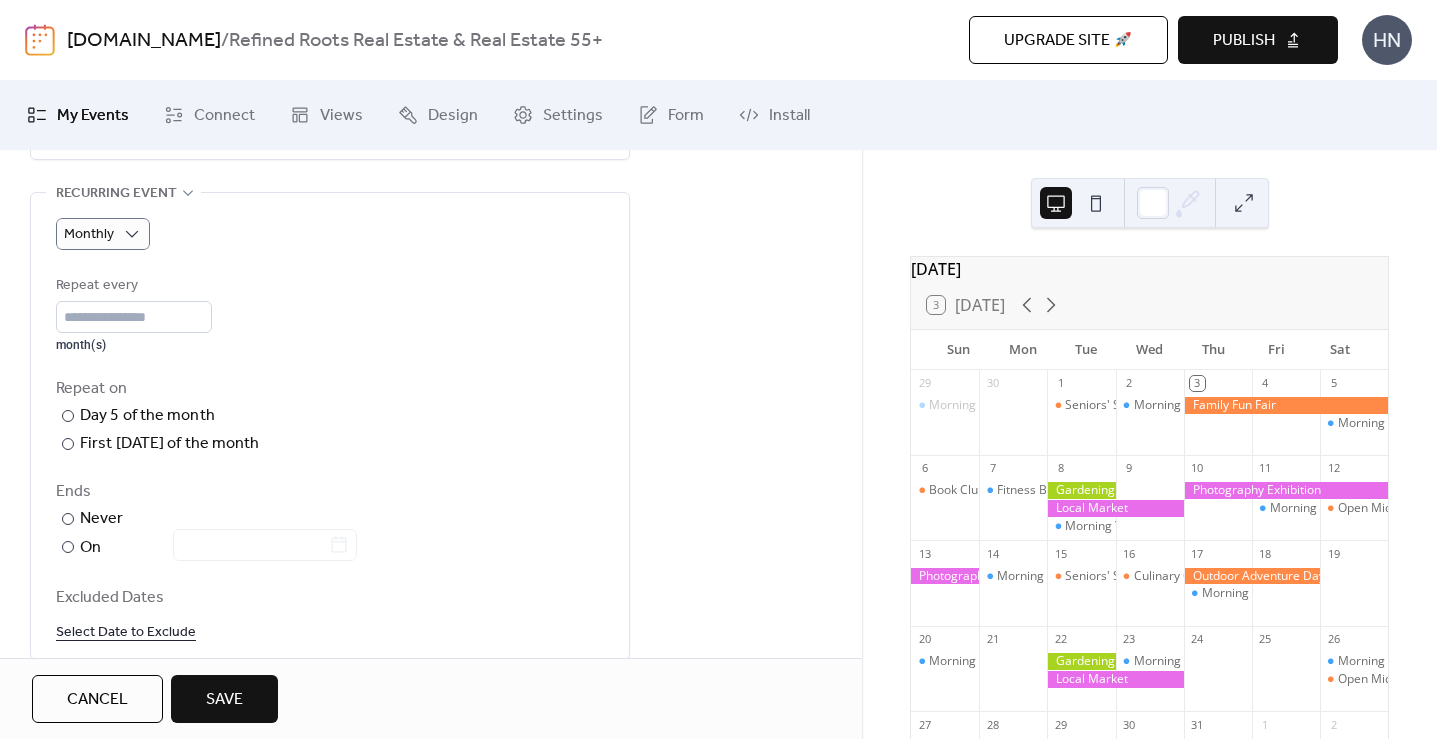 scroll, scrollTop: 914, scrollLeft: 0, axis: vertical 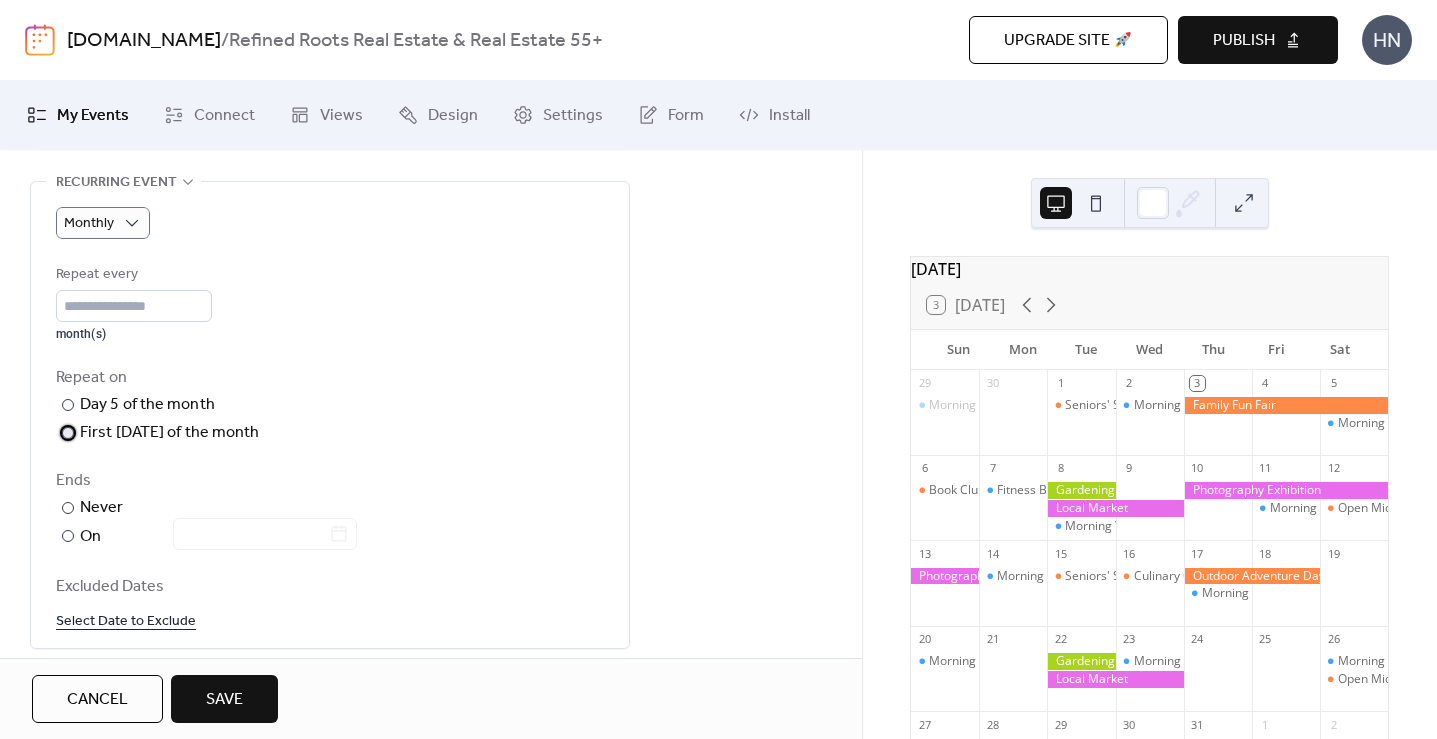 click at bounding box center [68, 433] 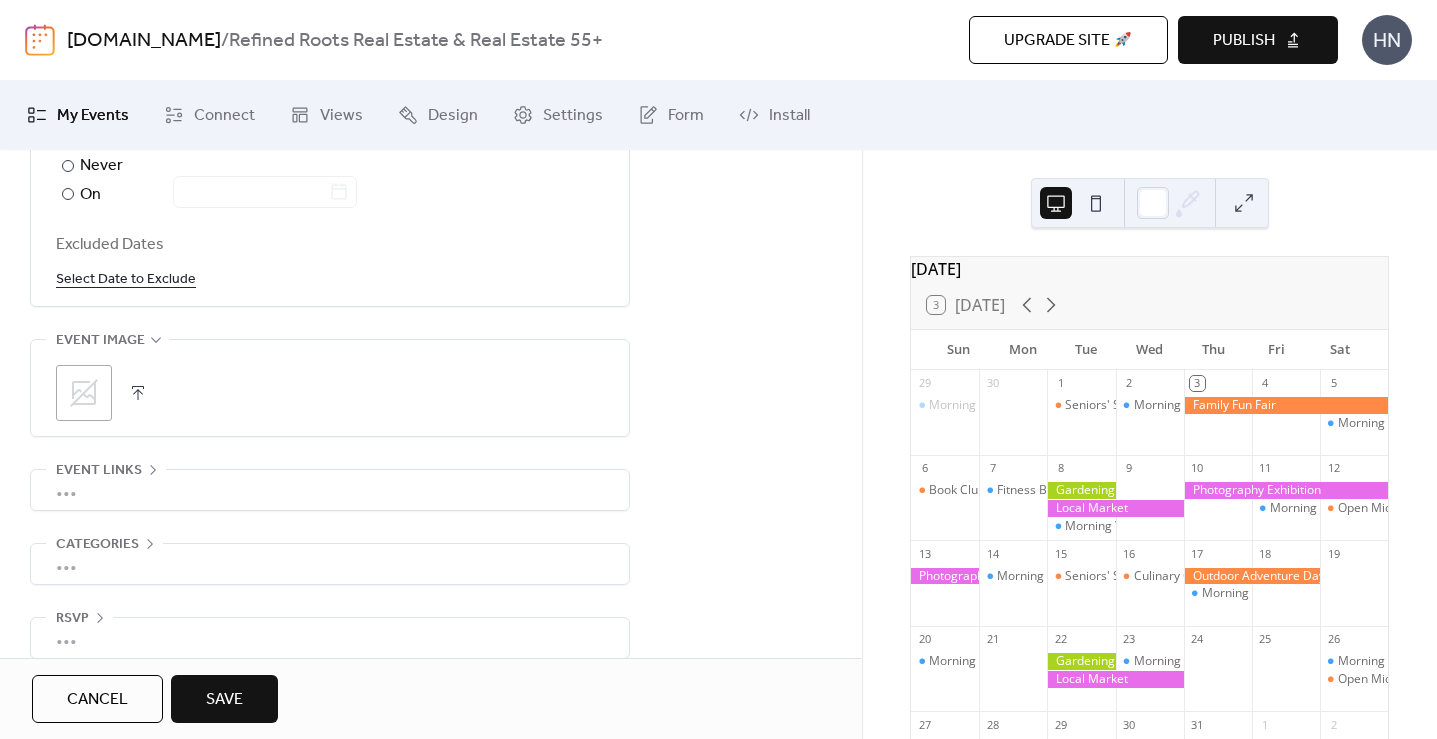 scroll, scrollTop: 1280, scrollLeft: 0, axis: vertical 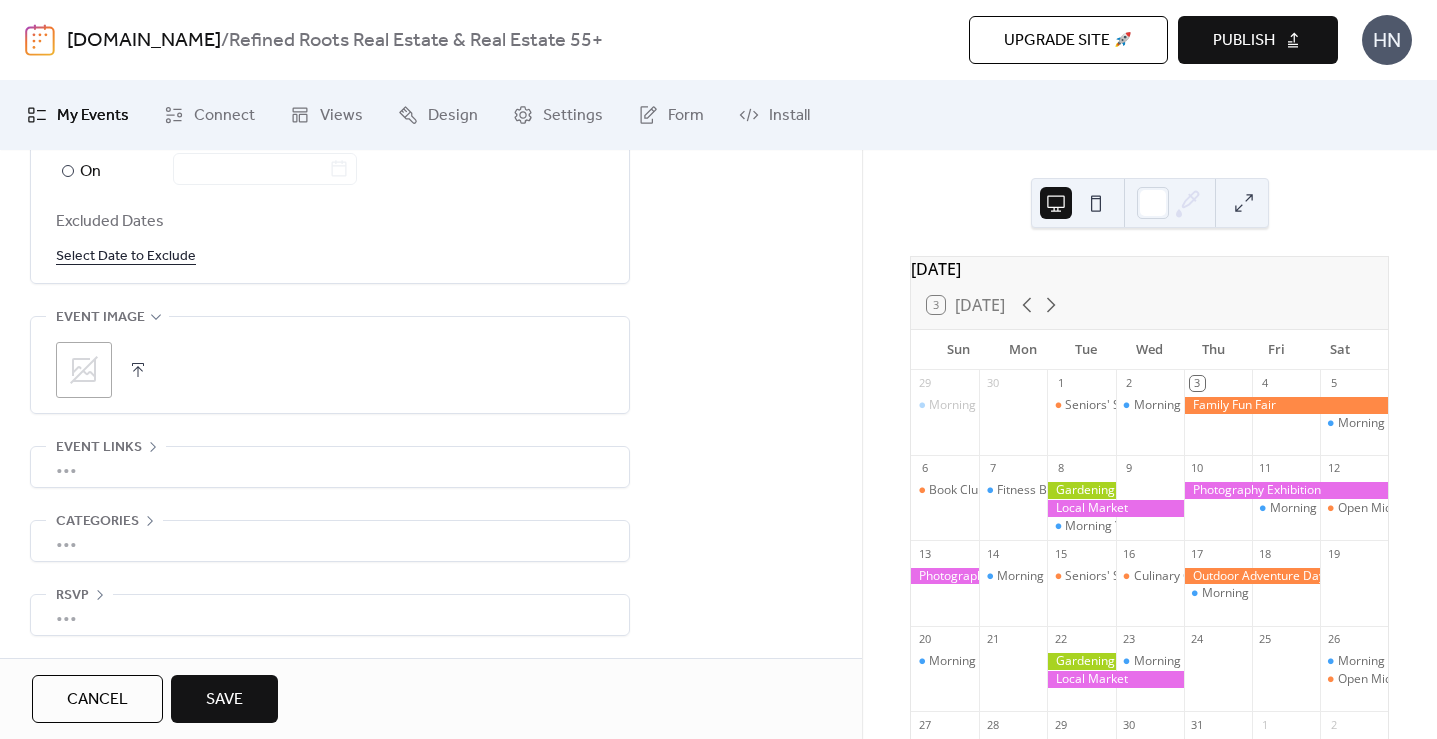 click on "Save" at bounding box center [224, 700] 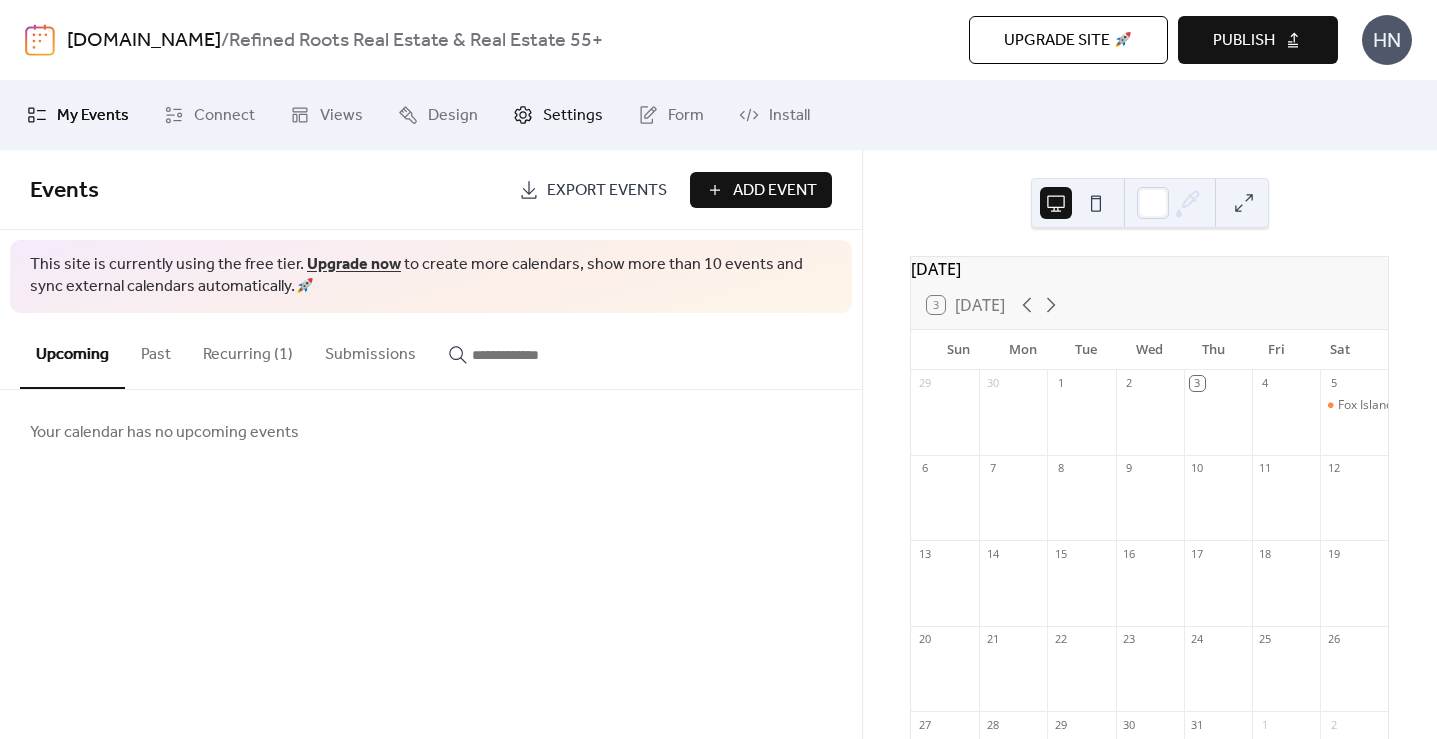 click on "Settings" at bounding box center [573, 116] 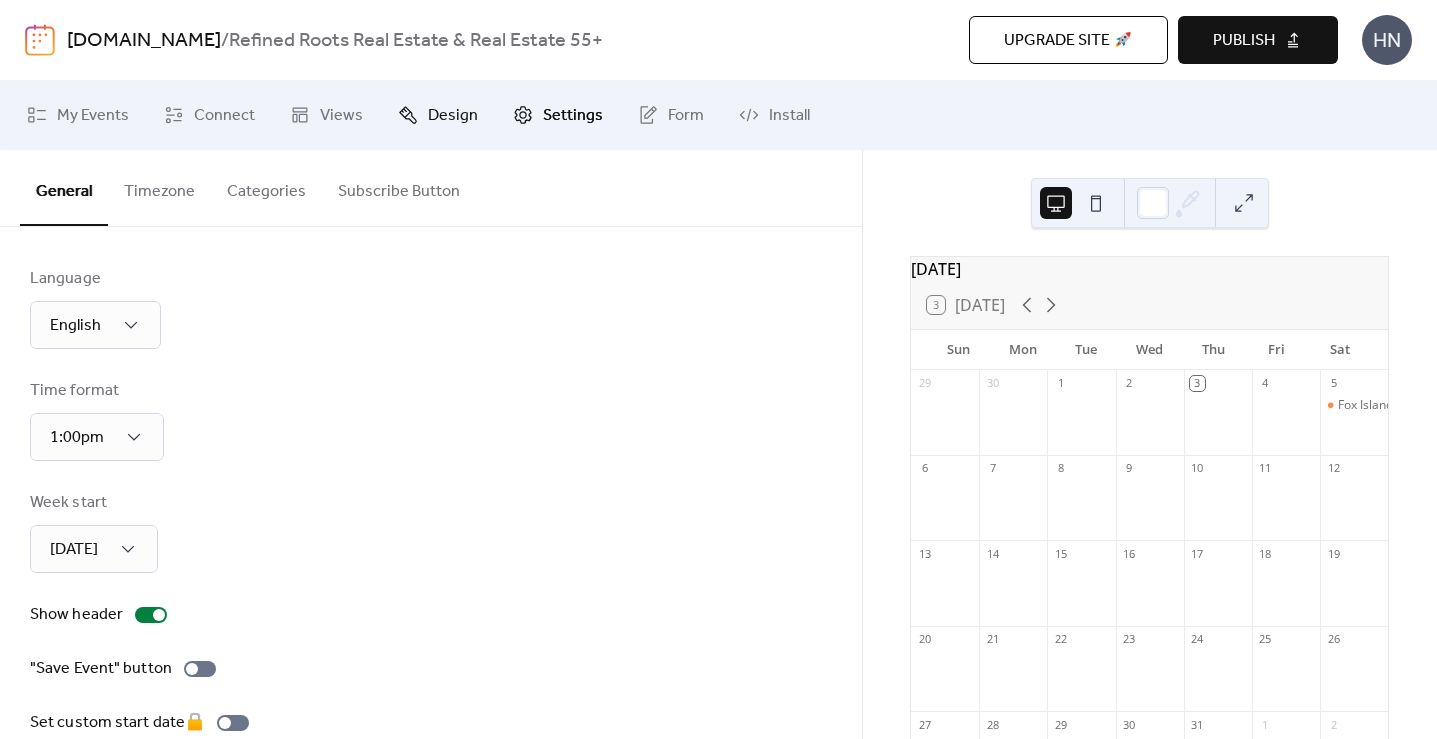 click on "Design" at bounding box center (453, 116) 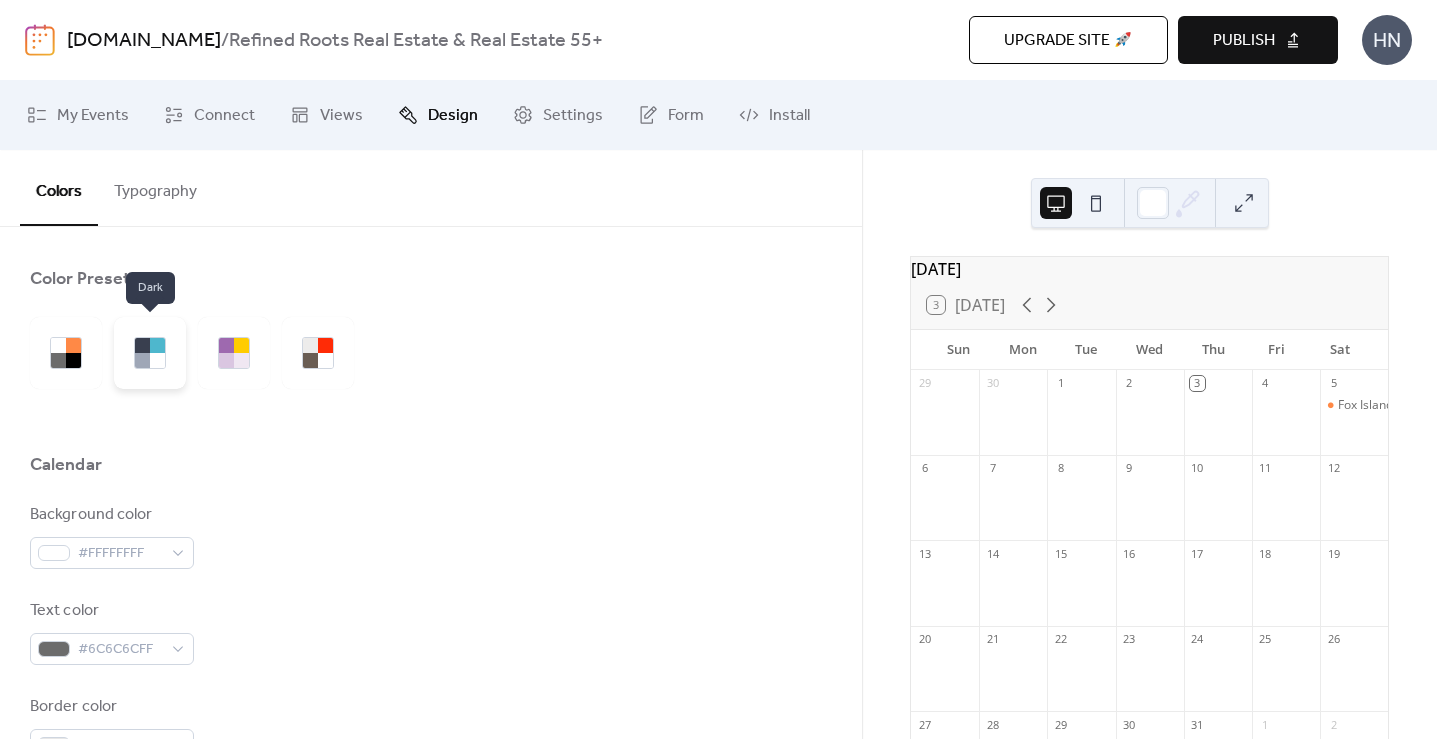 click at bounding box center [157, 345] 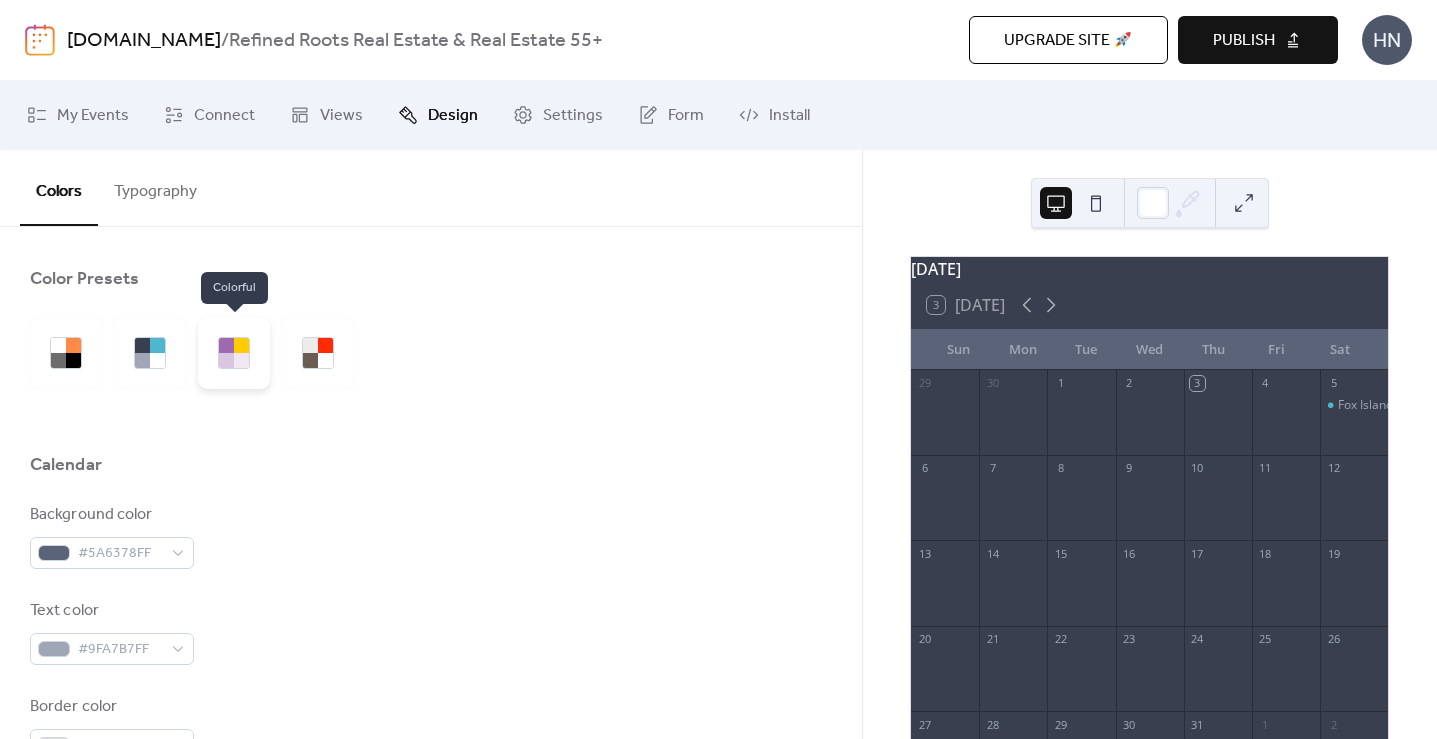 click at bounding box center (226, 360) 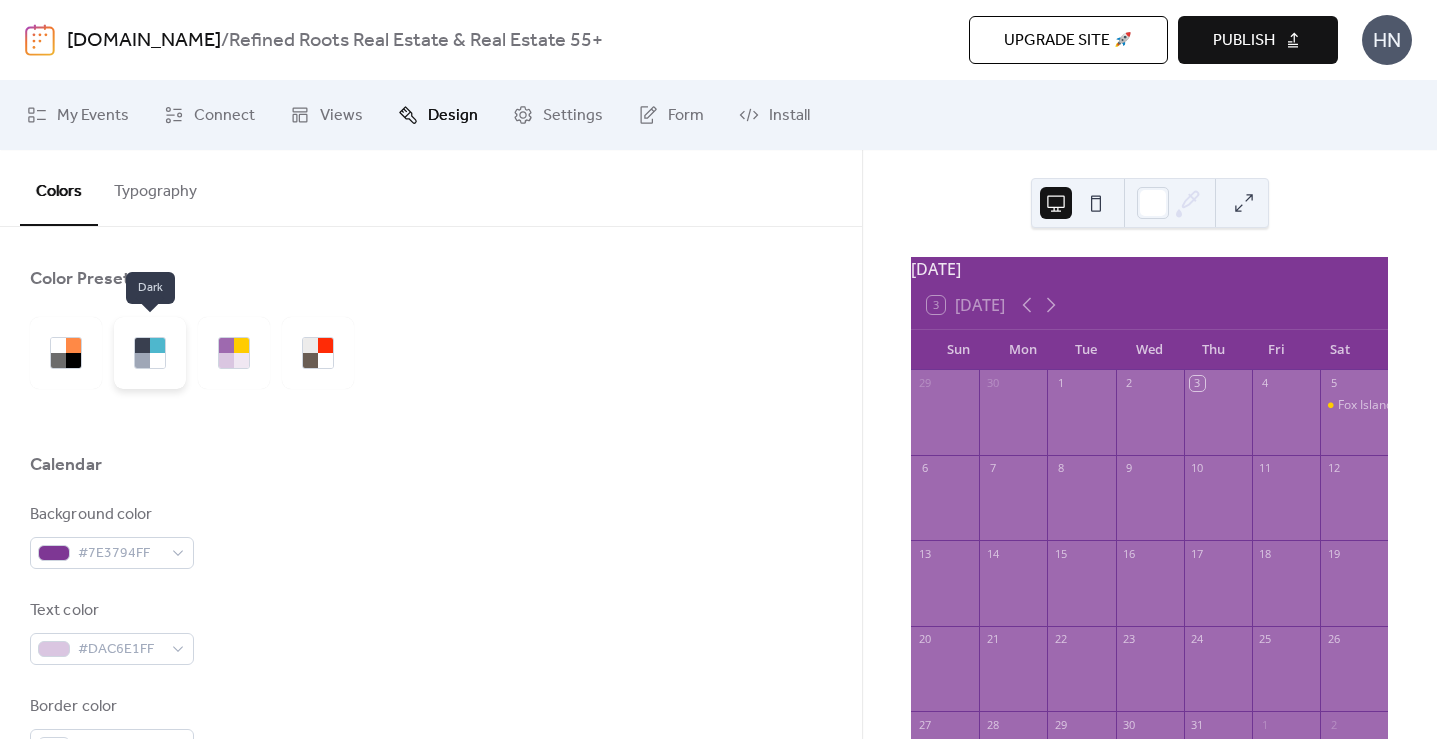click at bounding box center [142, 360] 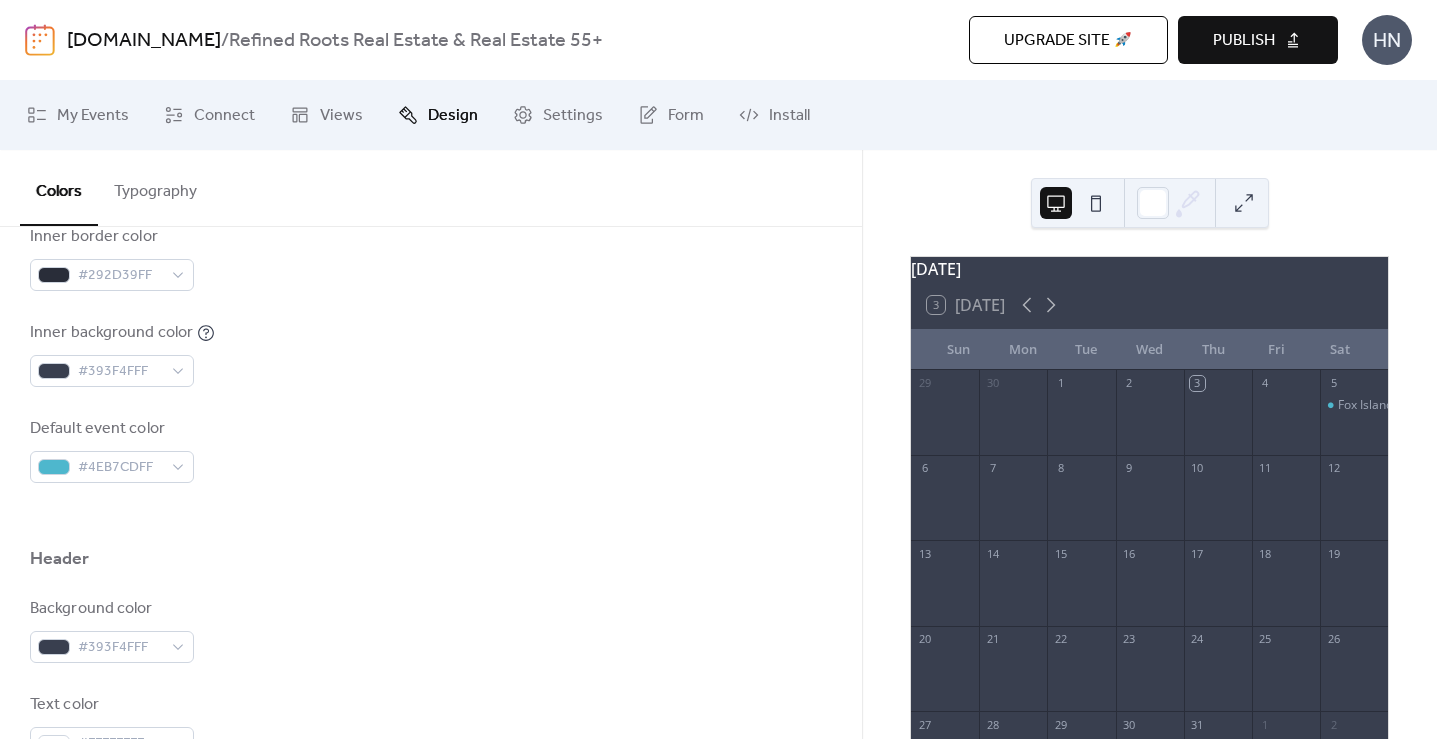 scroll, scrollTop: 0, scrollLeft: 0, axis: both 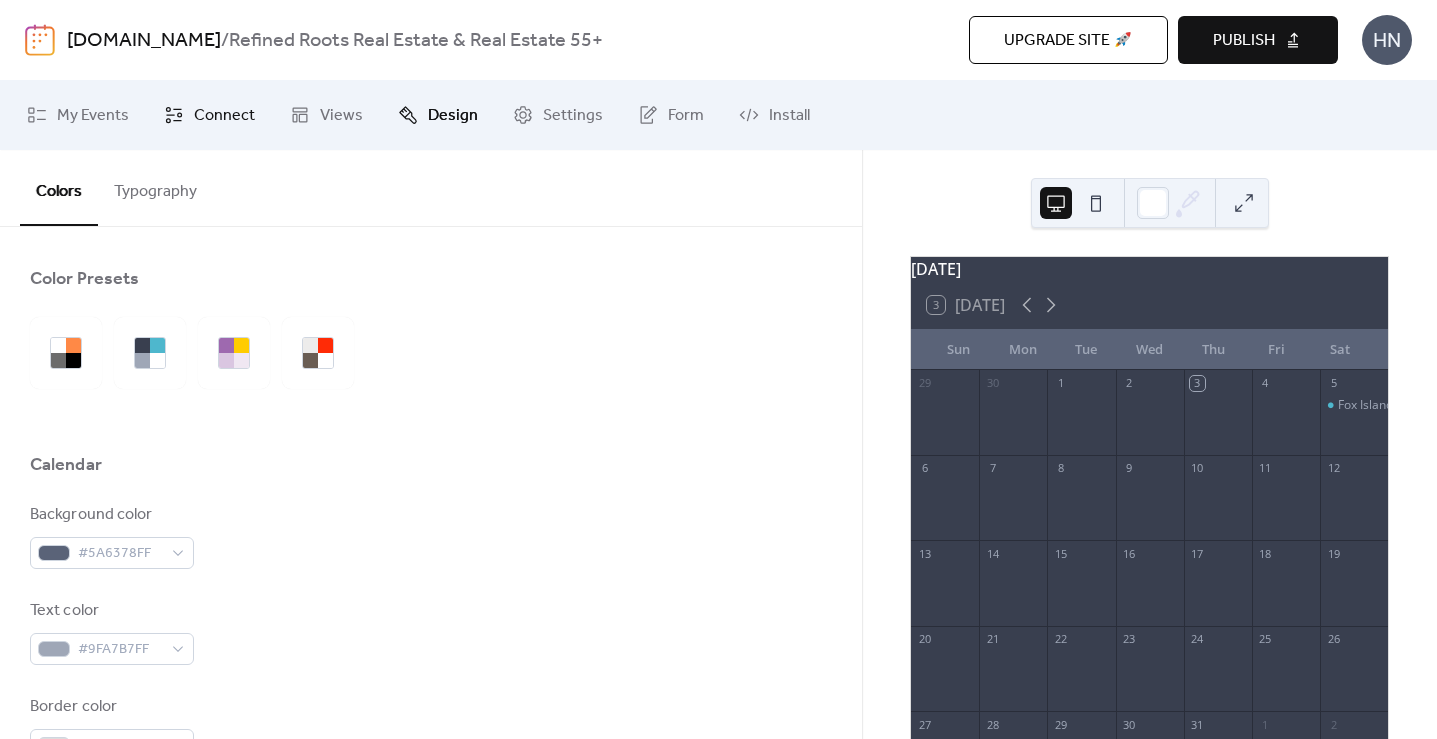 click on "Connect" at bounding box center [224, 116] 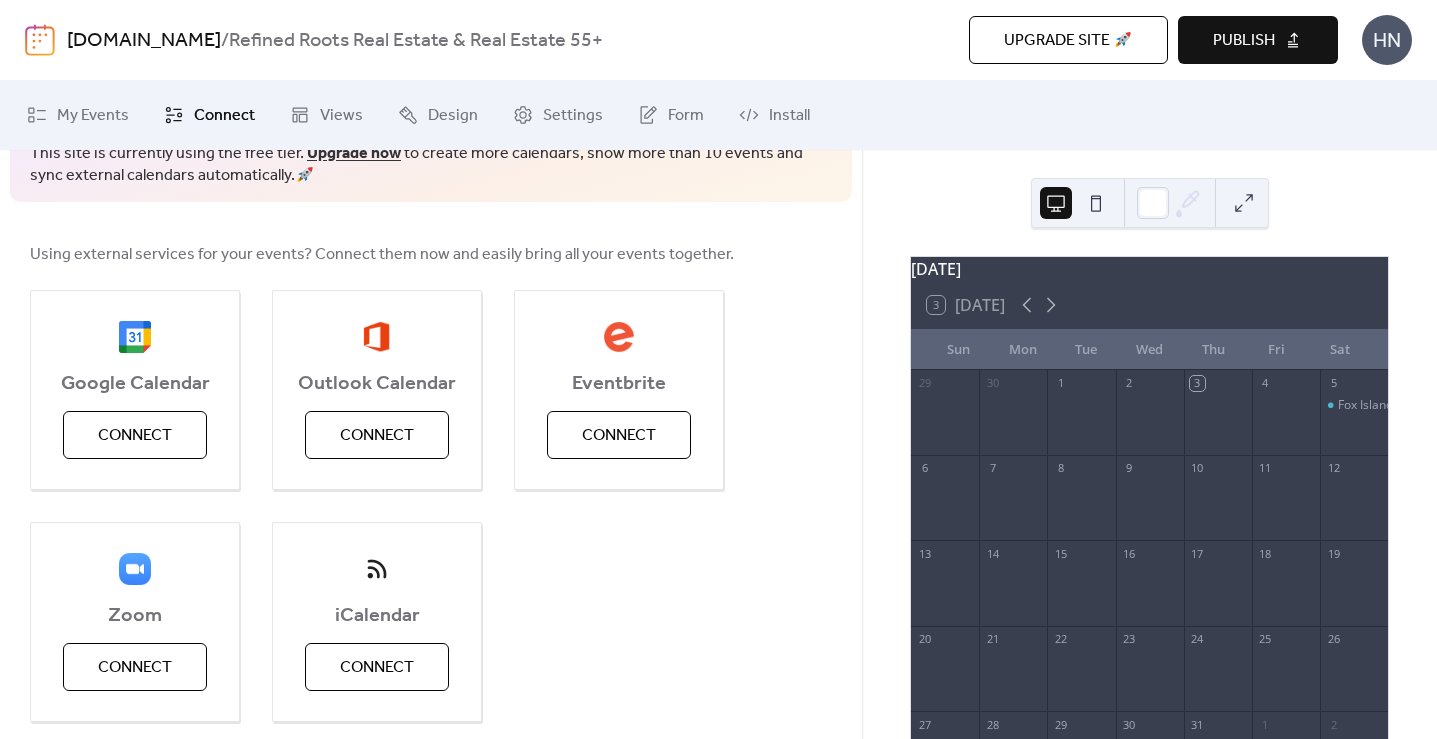 scroll, scrollTop: 124, scrollLeft: 0, axis: vertical 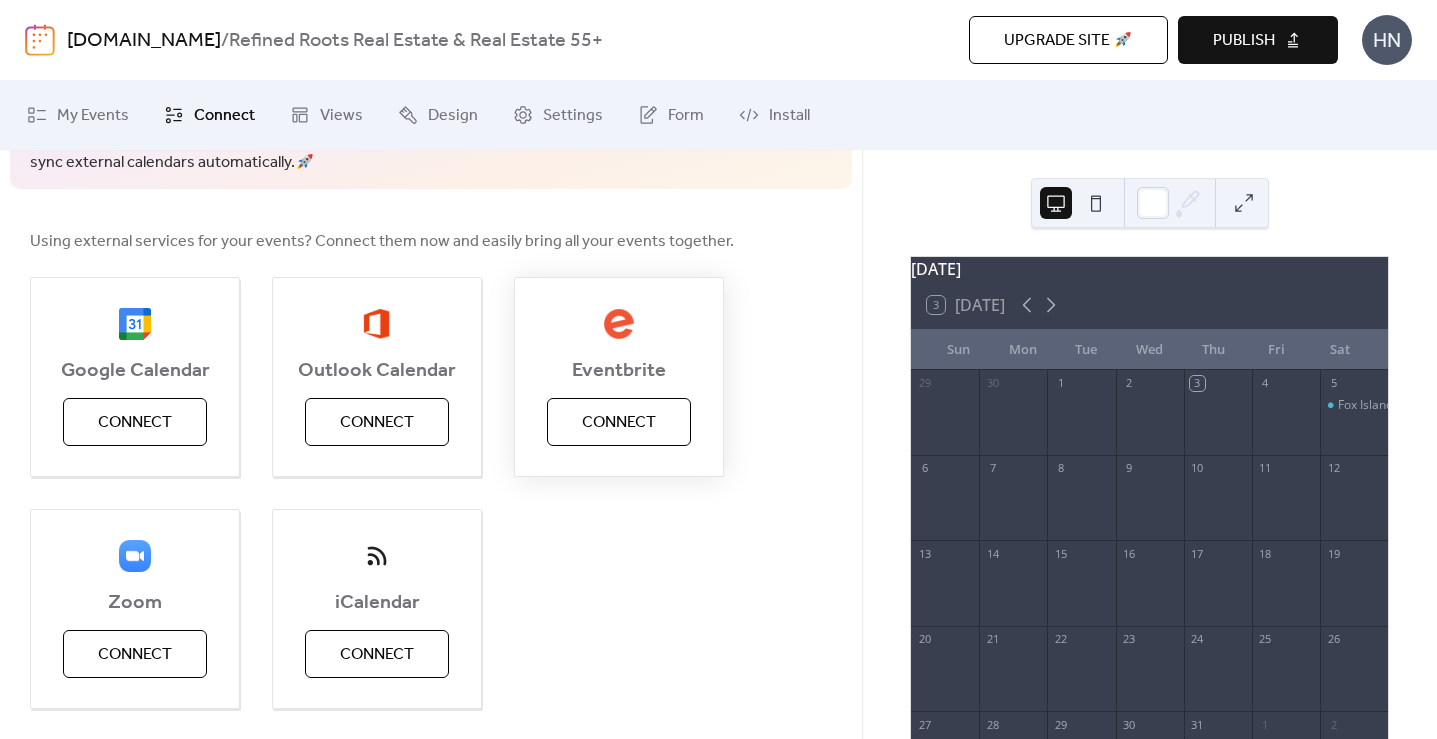 click on "Connect" at bounding box center [619, 423] 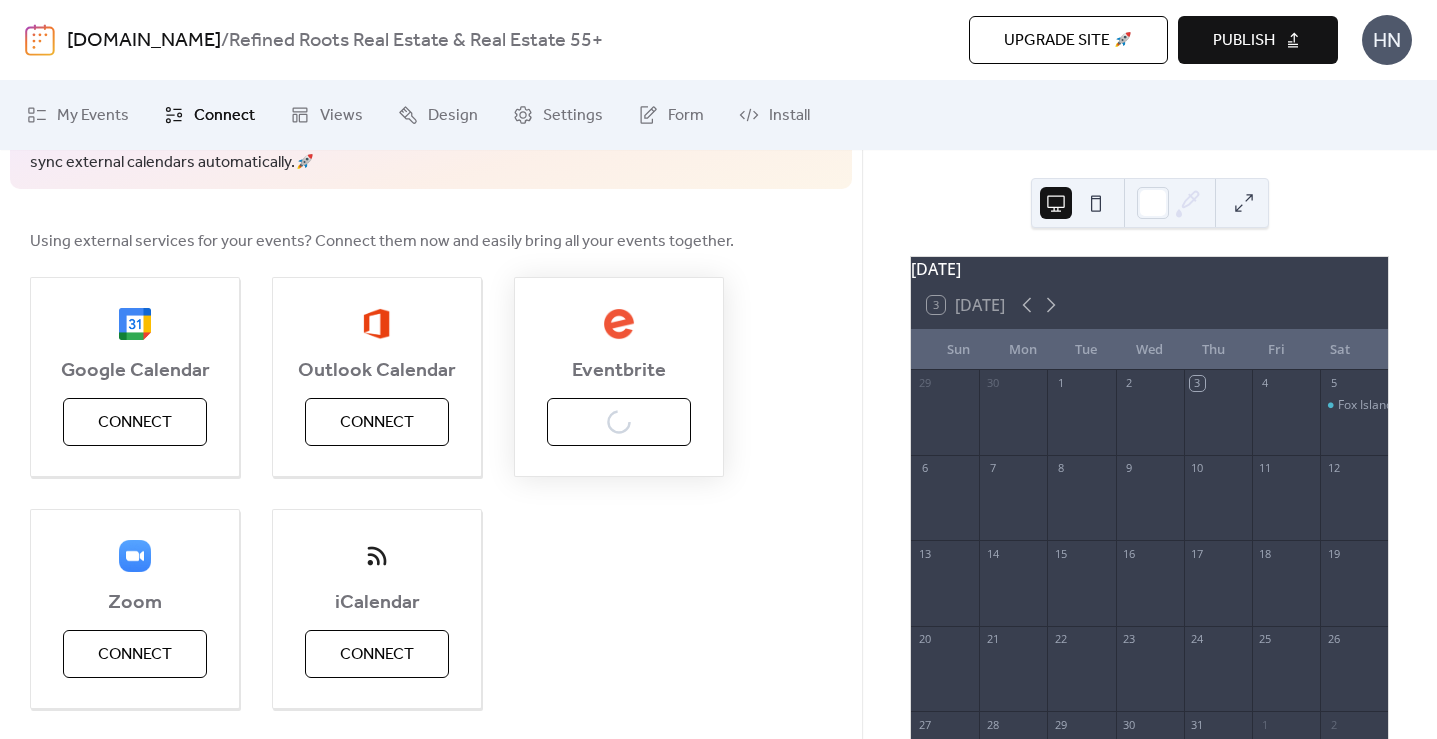 scroll, scrollTop: 0, scrollLeft: 0, axis: both 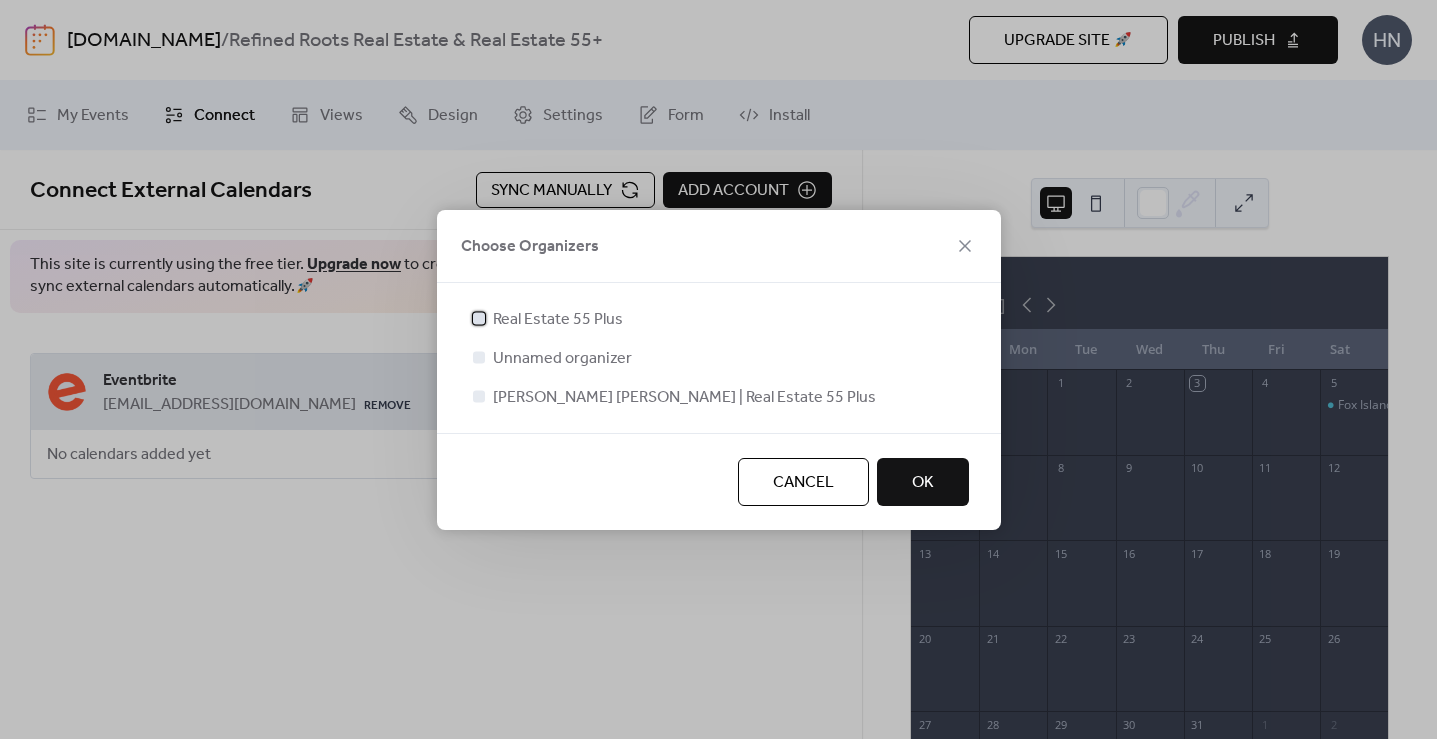 click at bounding box center (479, 318) 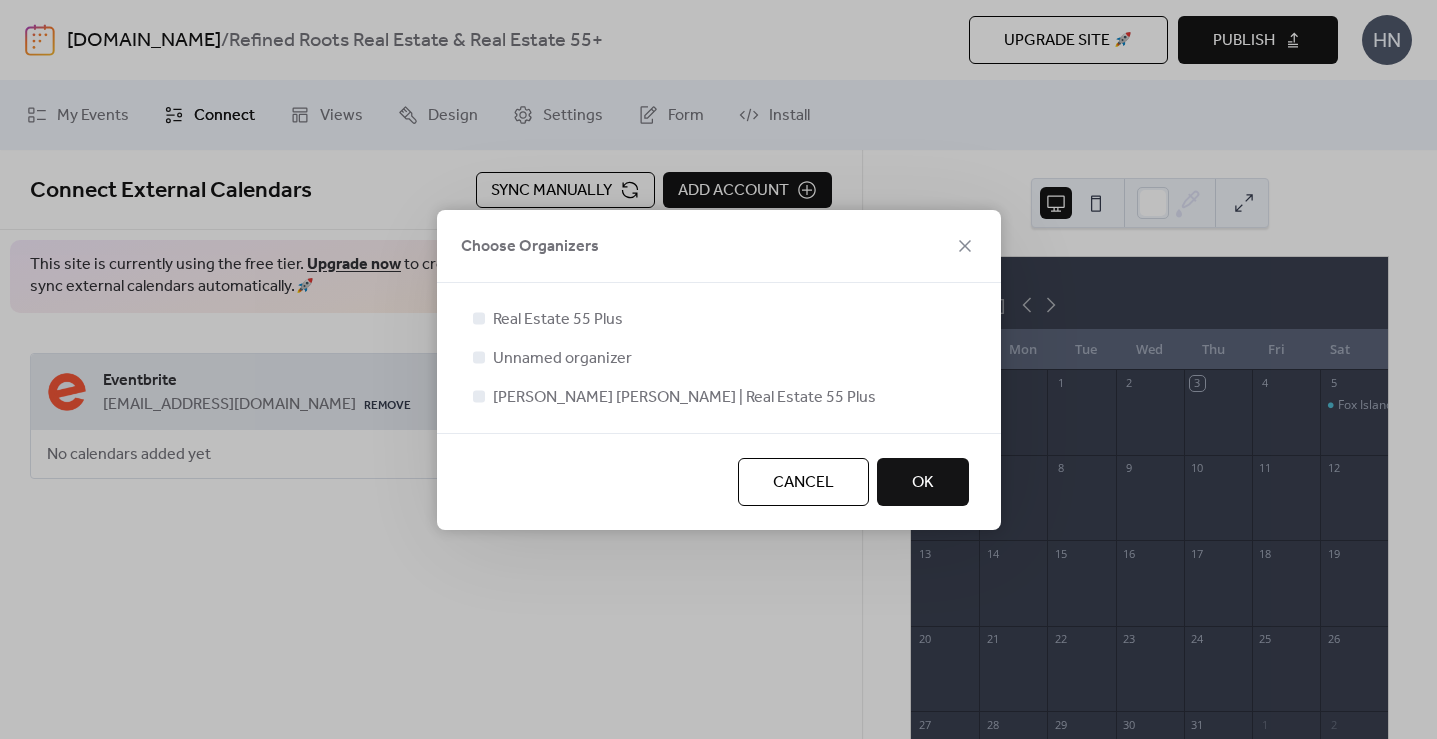 click at bounding box center [479, 396] 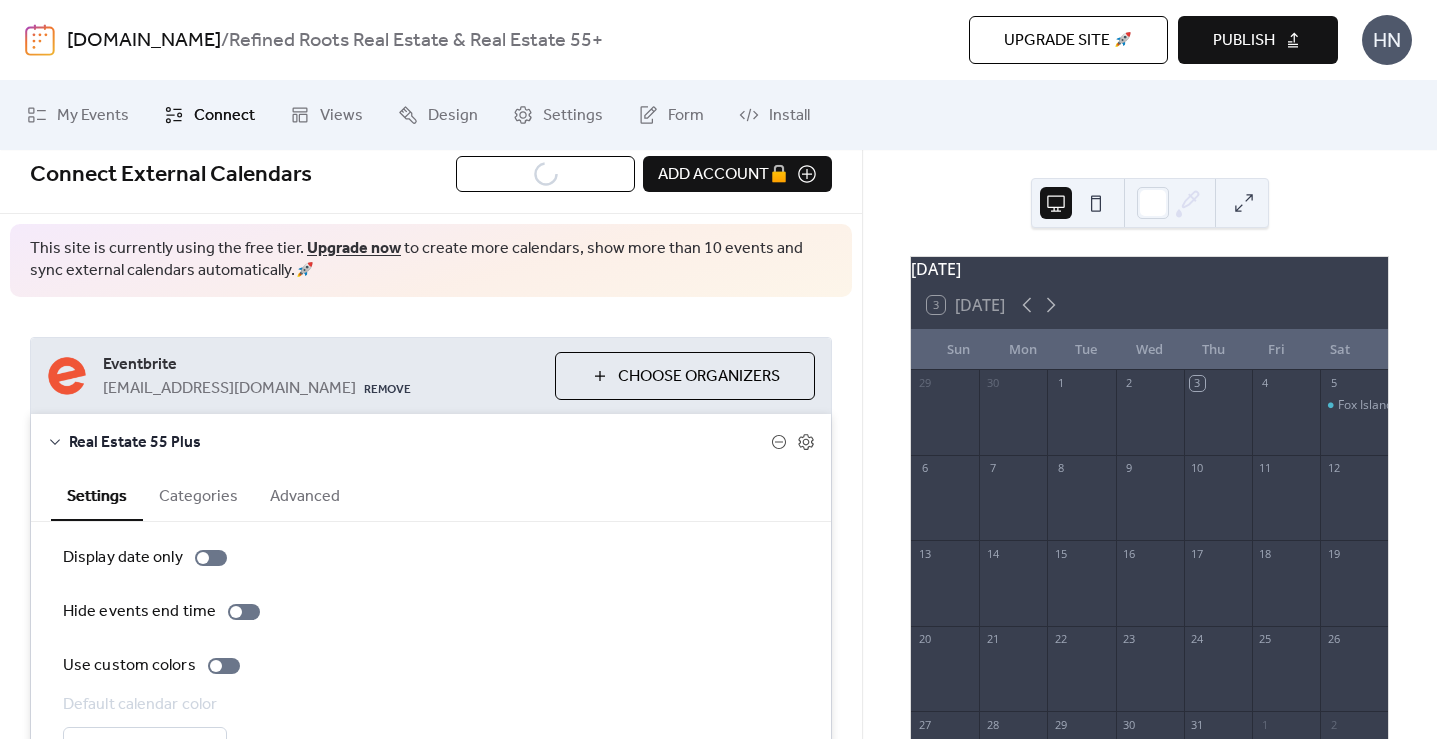 scroll, scrollTop: 0, scrollLeft: 0, axis: both 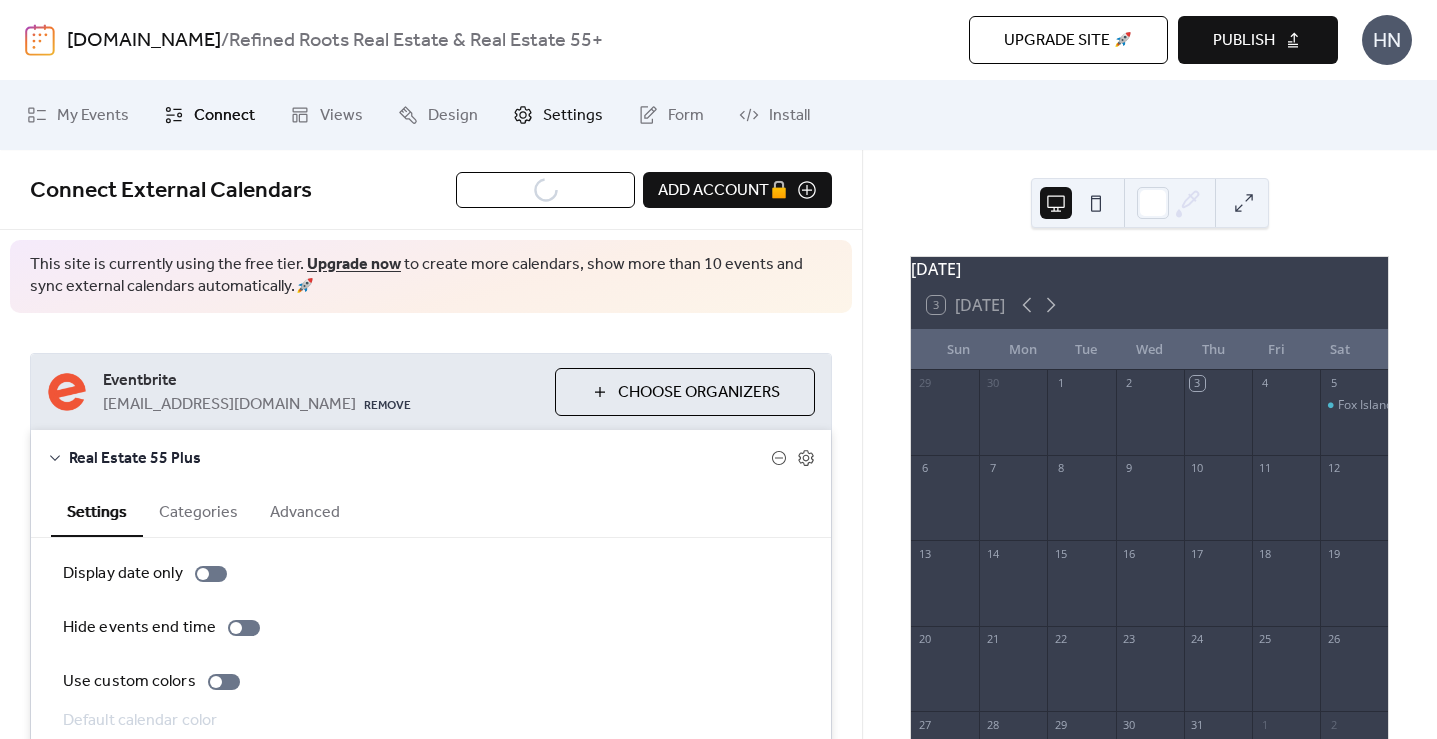 click on "Settings" at bounding box center [573, 116] 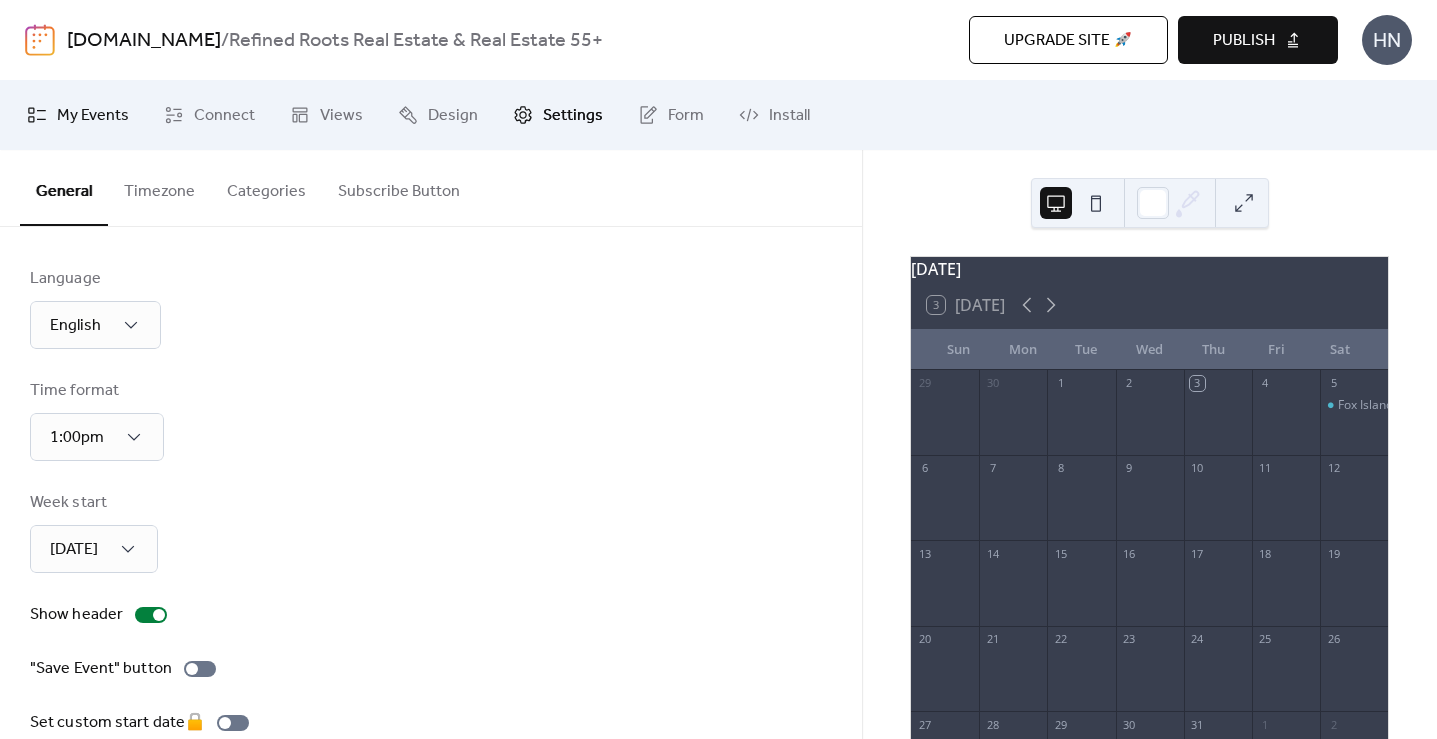 click on "My Events" at bounding box center [93, 116] 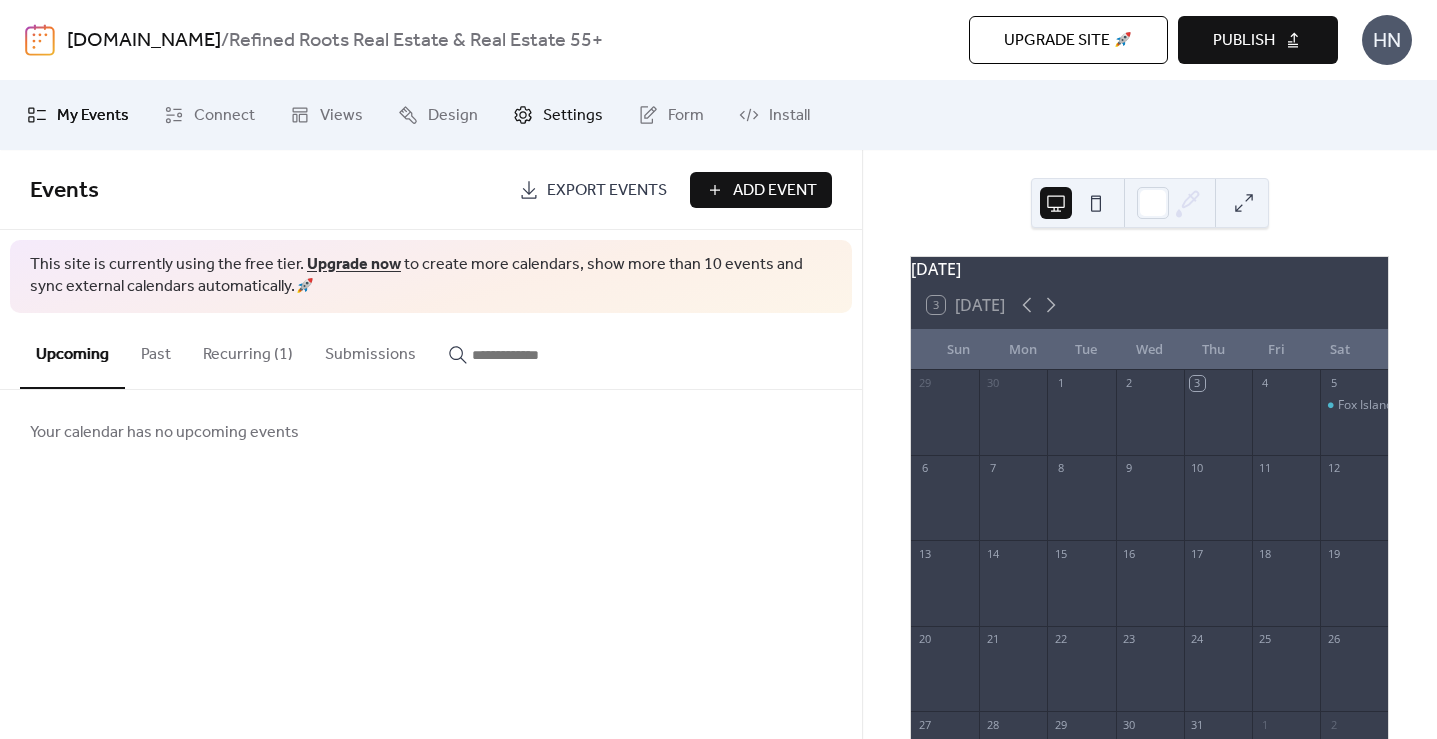 click on "Settings" at bounding box center (573, 116) 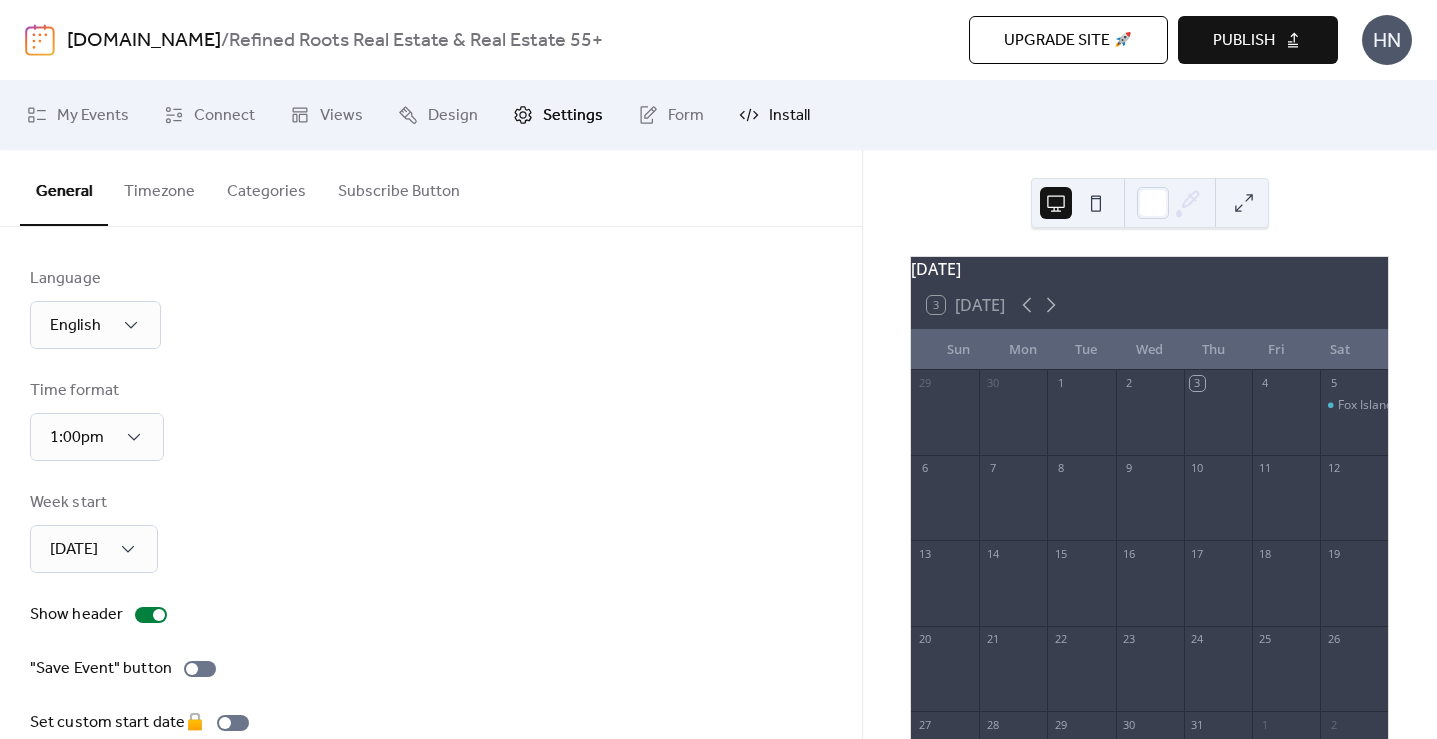 click on "Install" at bounding box center (789, 116) 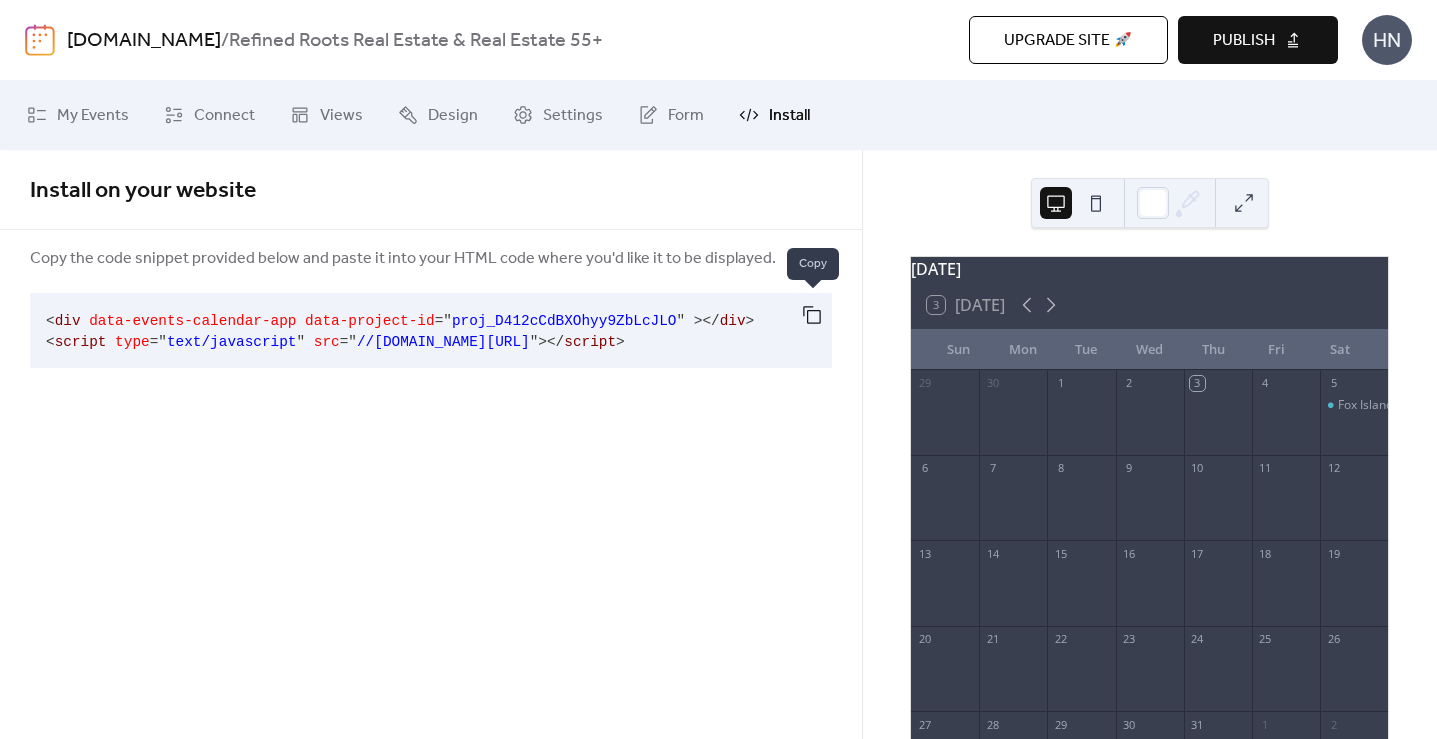click at bounding box center (812, 315) 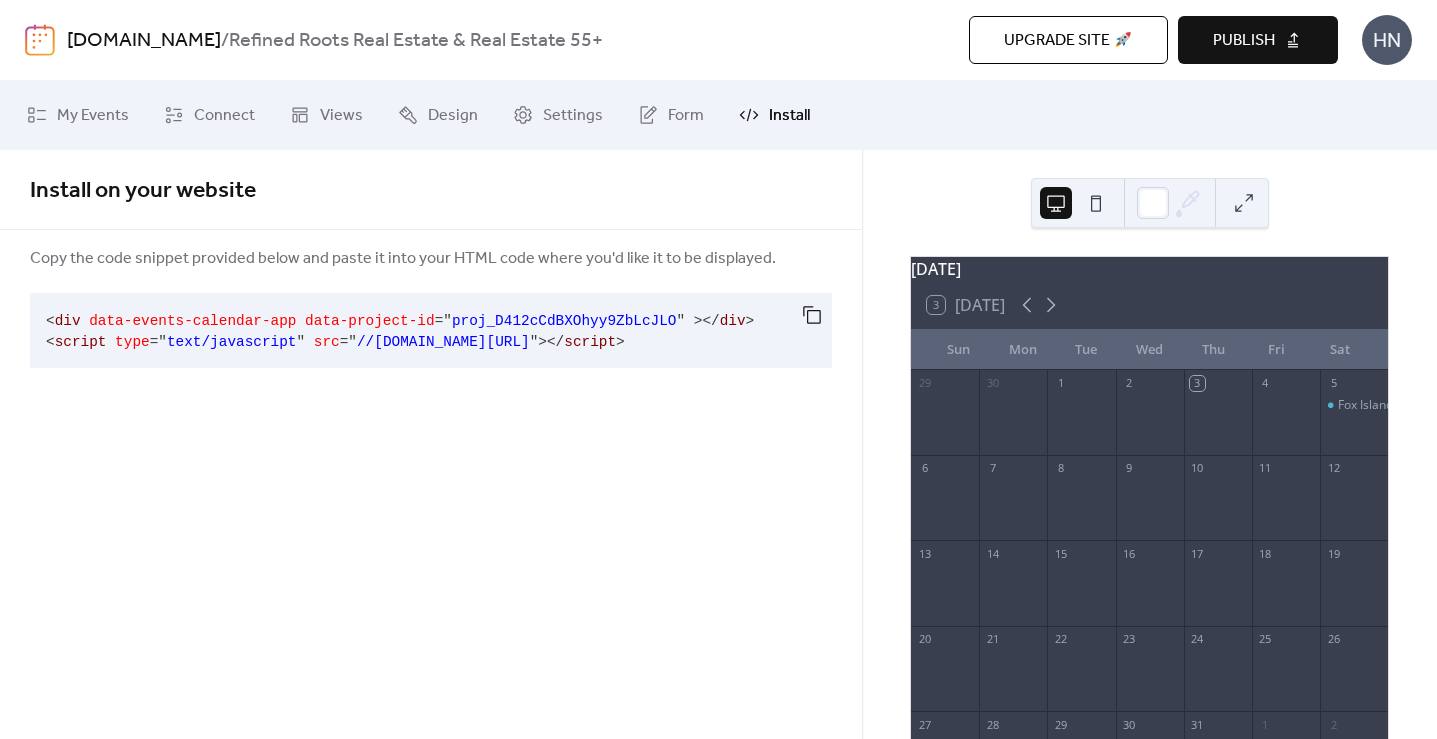 click on "Publish" at bounding box center (1244, 41) 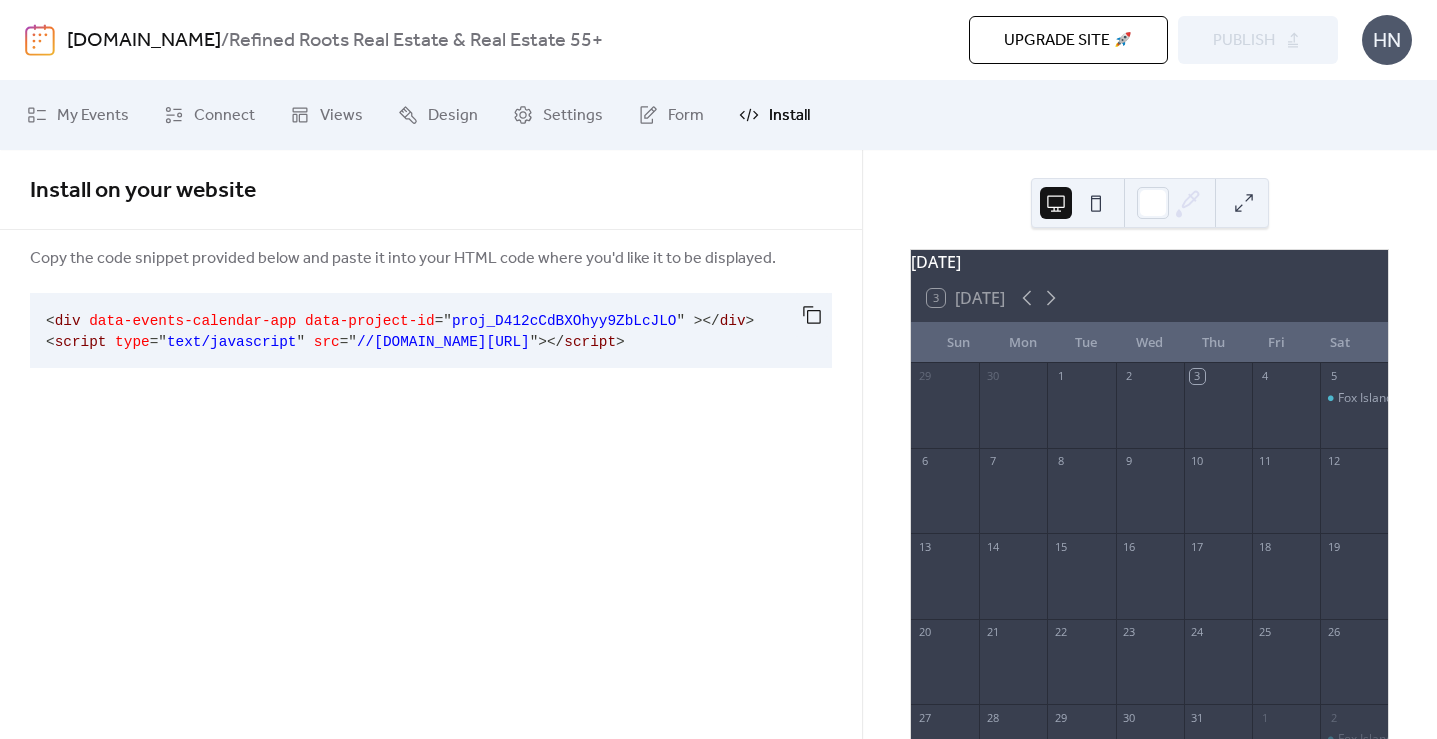 scroll, scrollTop: 0, scrollLeft: 0, axis: both 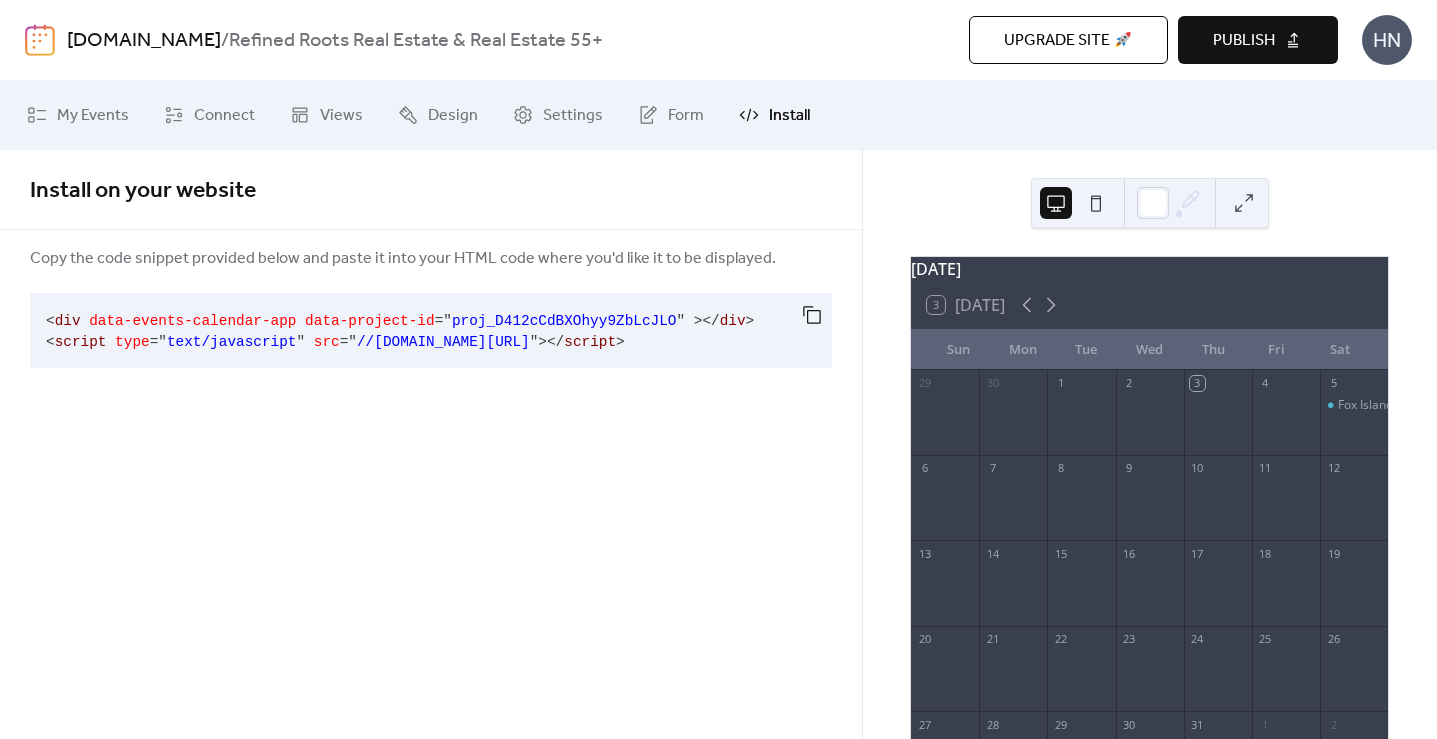 click at bounding box center (40, 40) 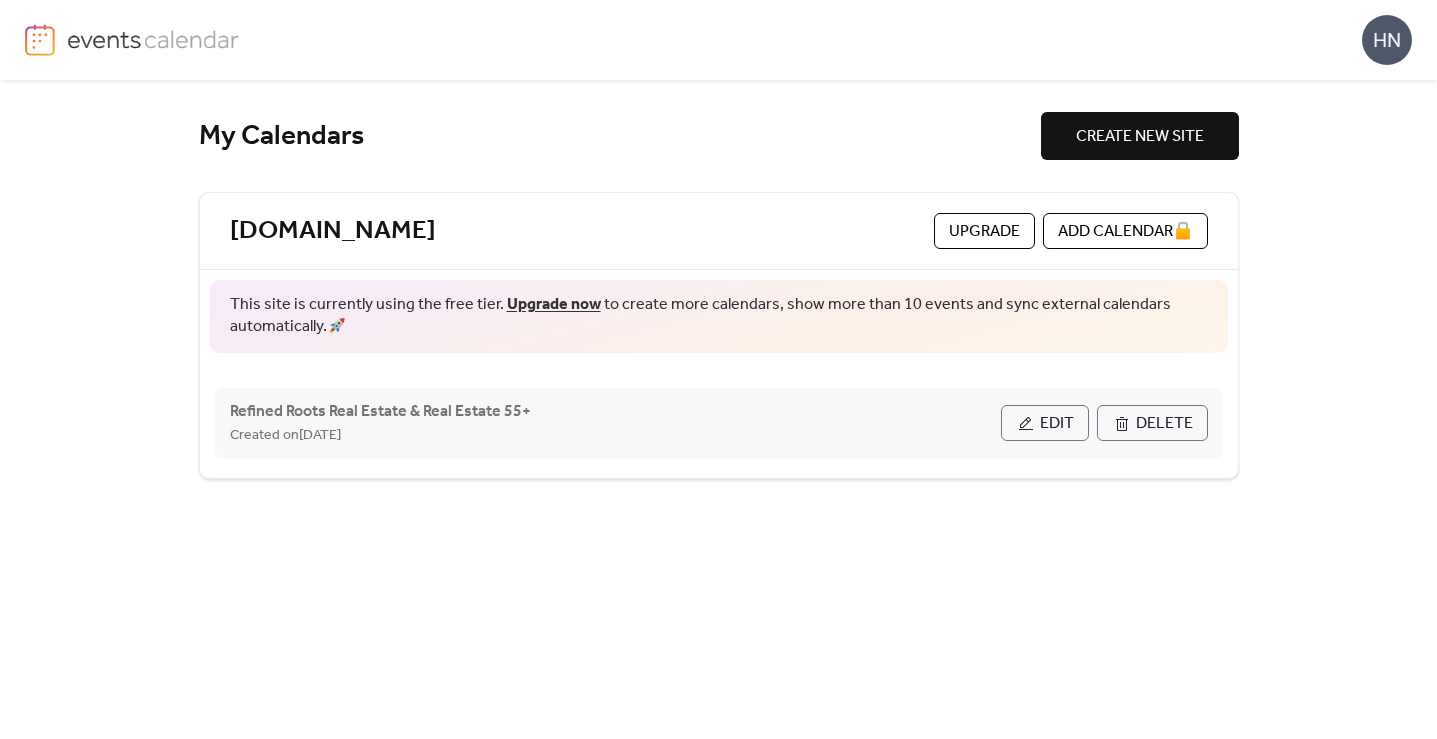 click on "Edit" at bounding box center (1045, 423) 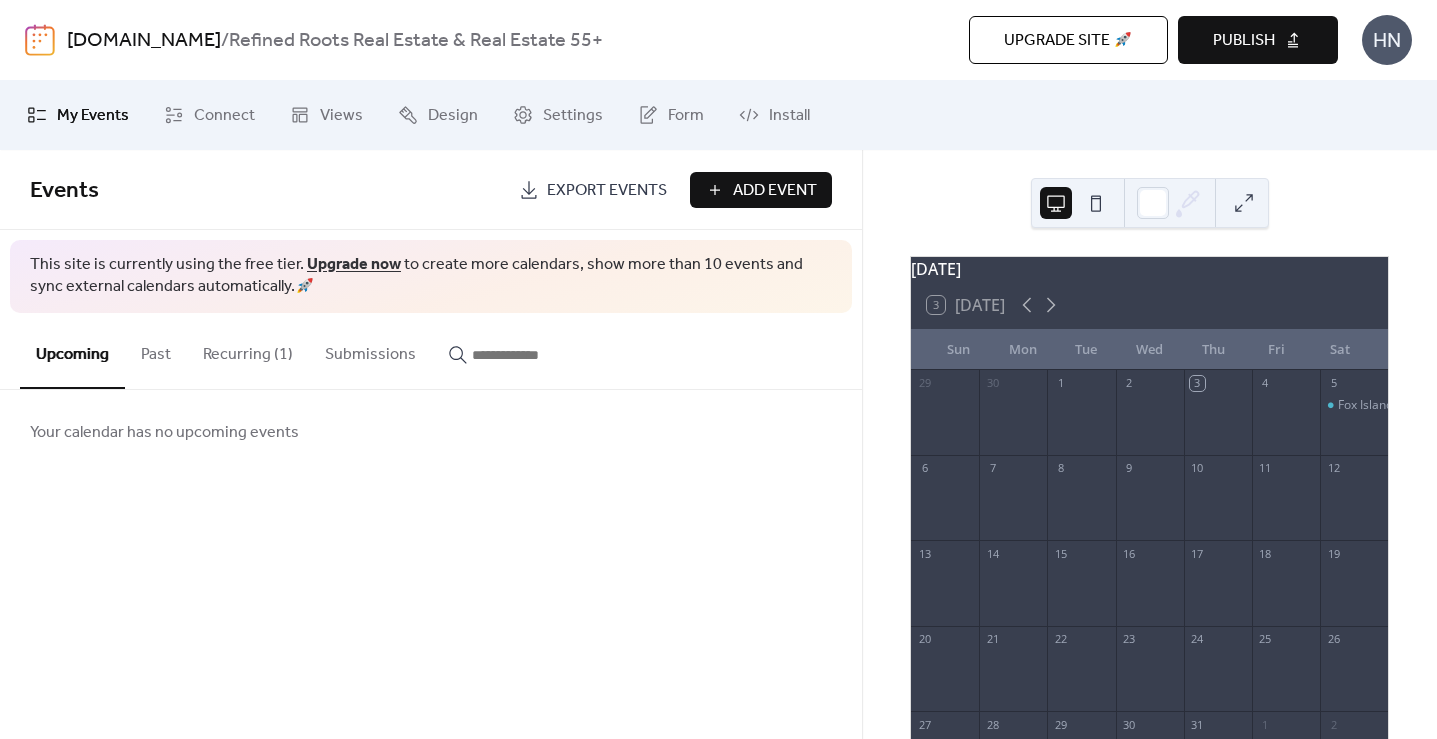 click on "Refined Roots Real Estate & Real Estate 55+" at bounding box center [416, 41] 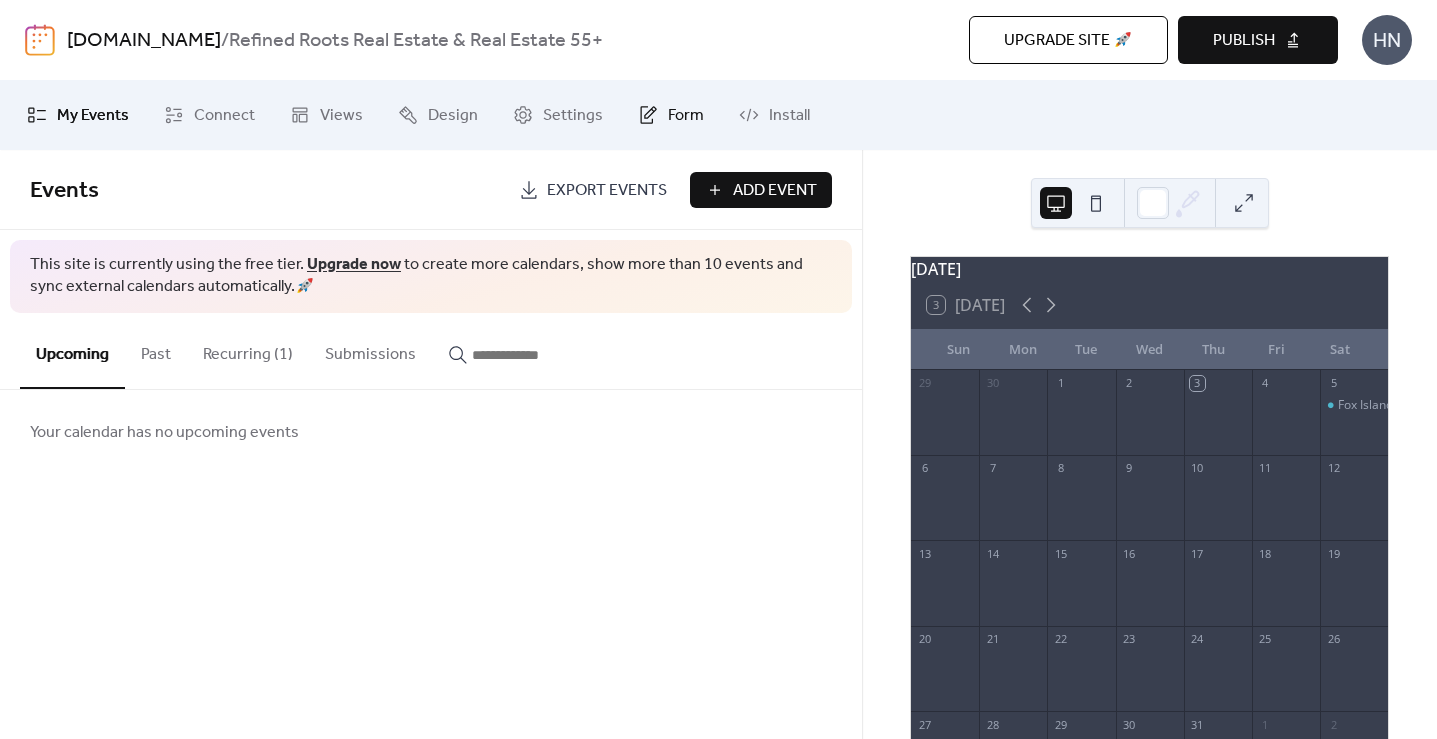 click on "Form" at bounding box center [686, 116] 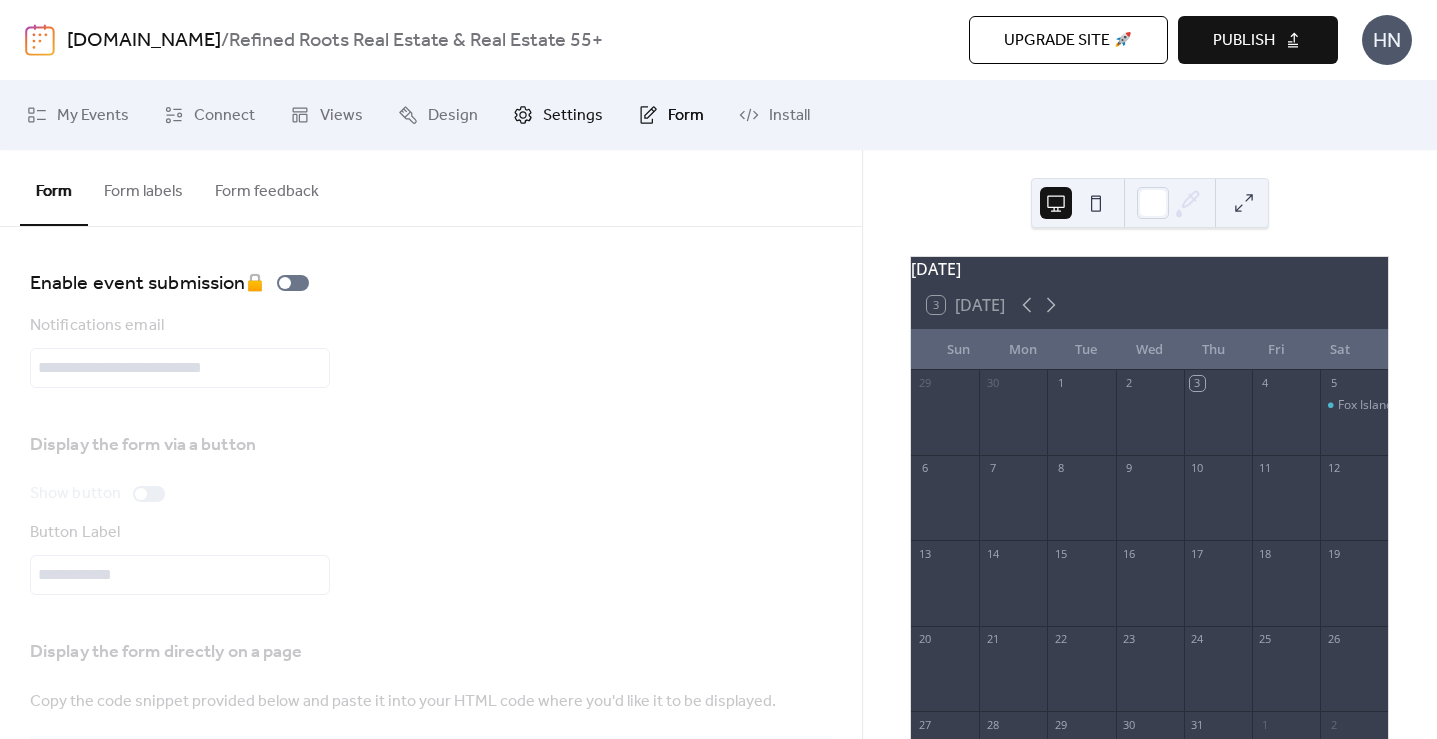 click on "Settings" at bounding box center (573, 116) 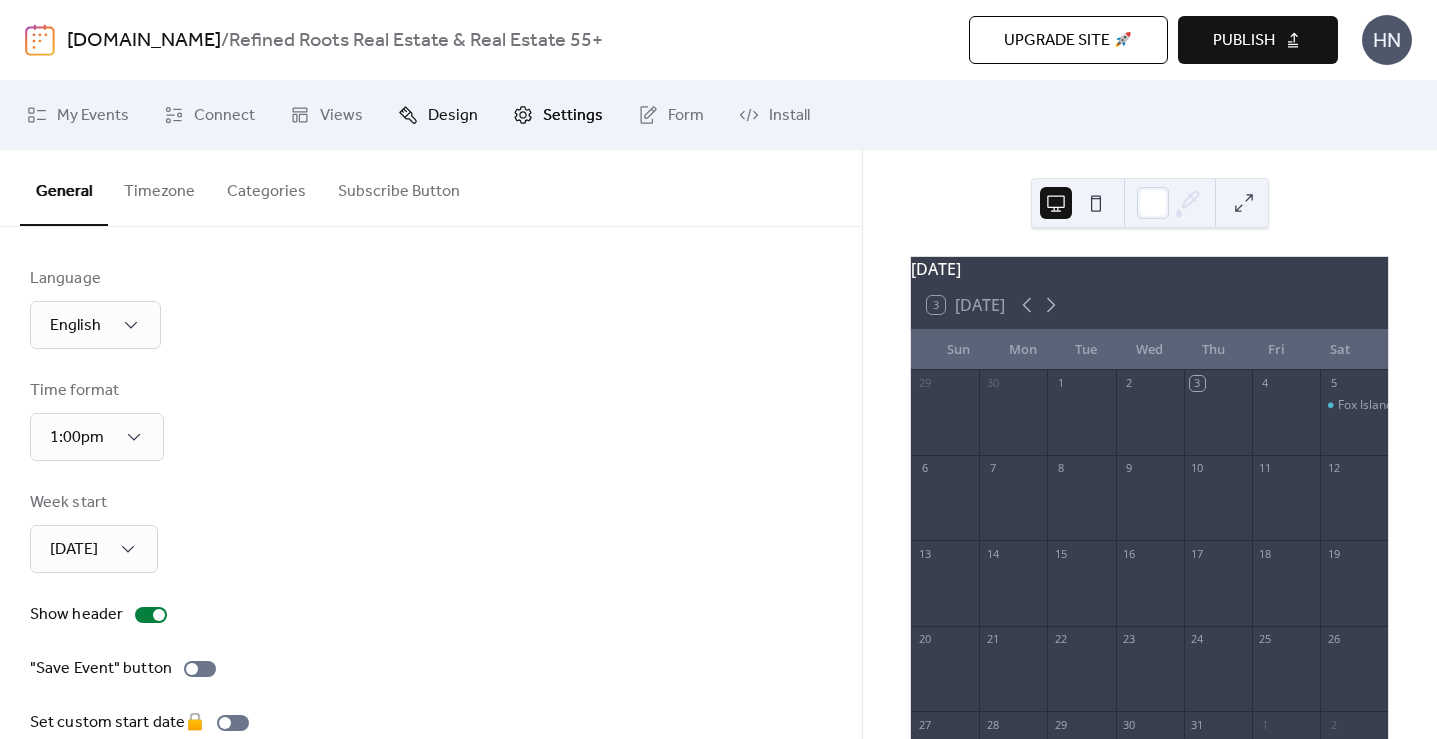 click on "Design" at bounding box center (453, 116) 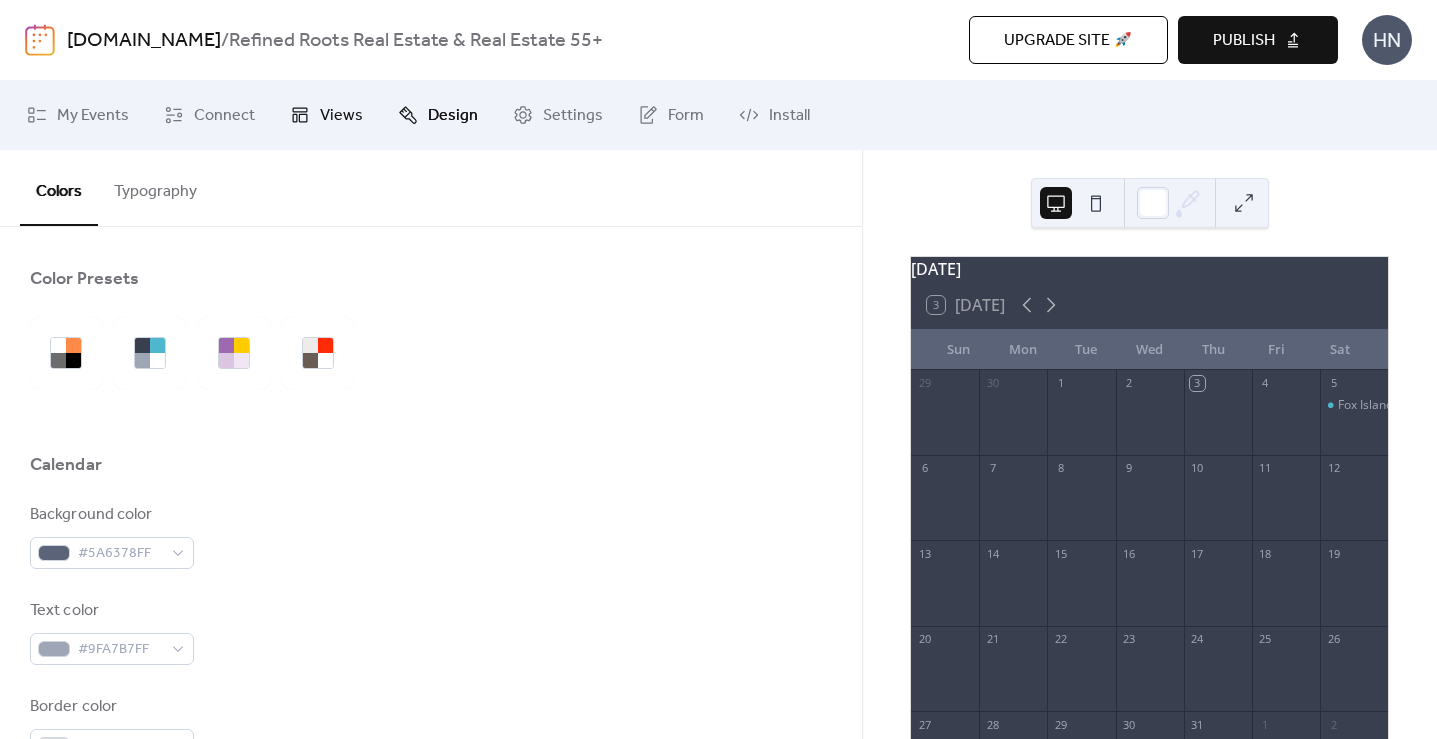 click on "Views" at bounding box center (341, 116) 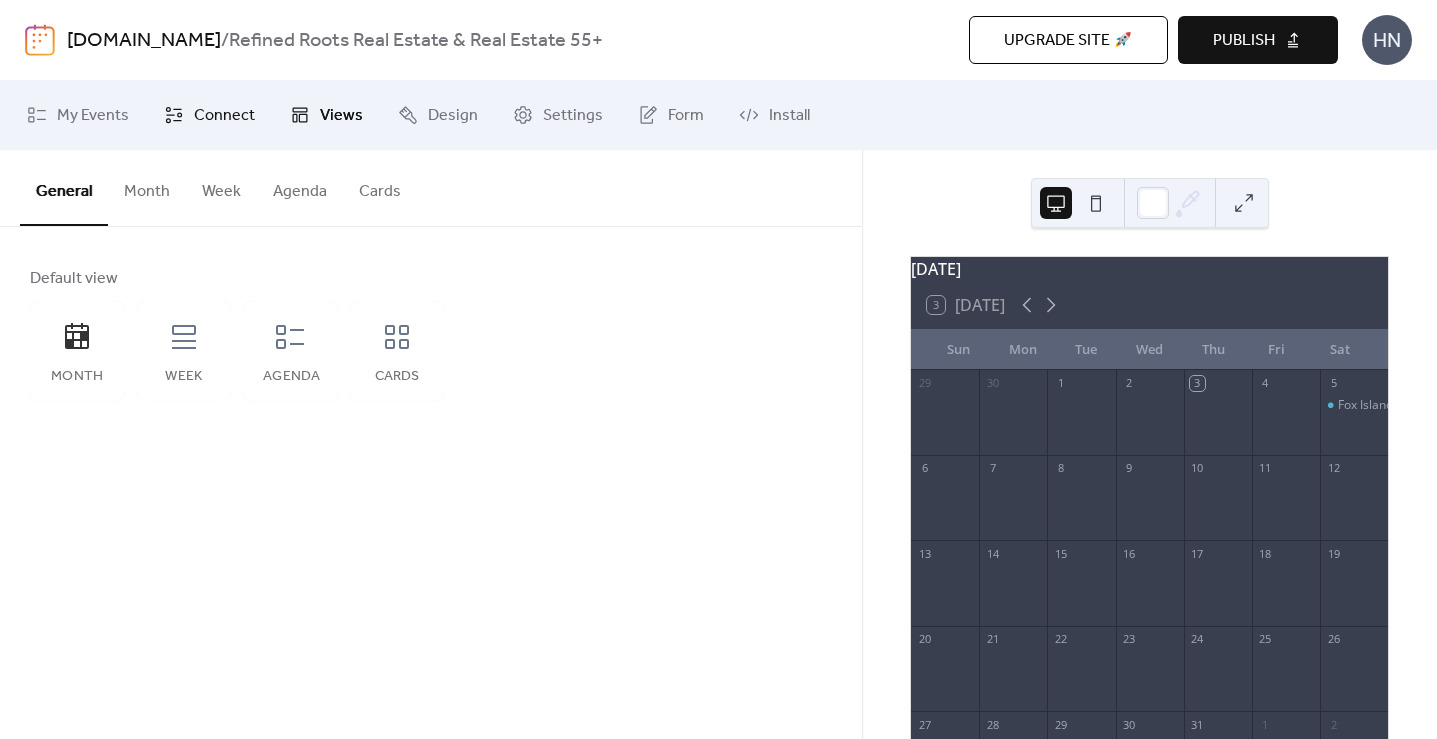 click on "Connect" at bounding box center [224, 116] 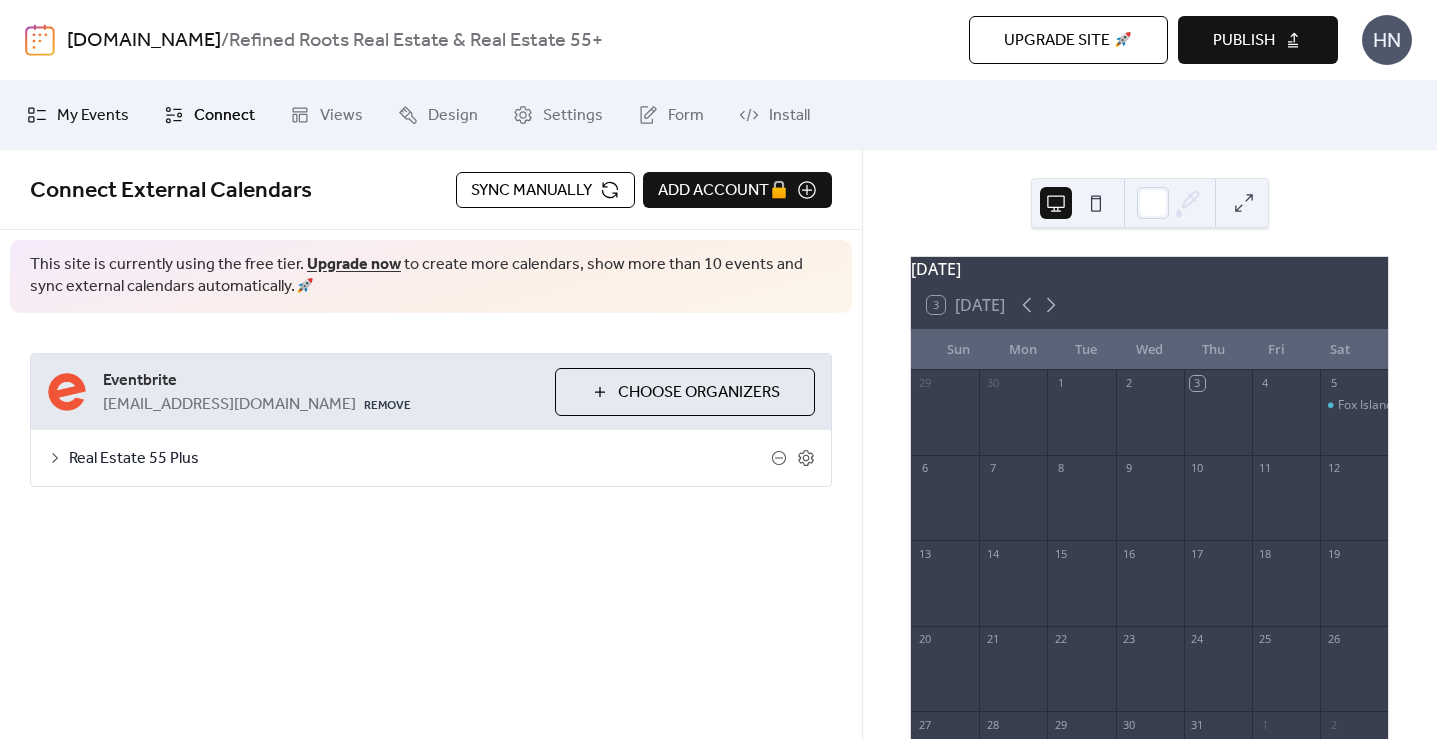 click on "My Events" at bounding box center (93, 116) 